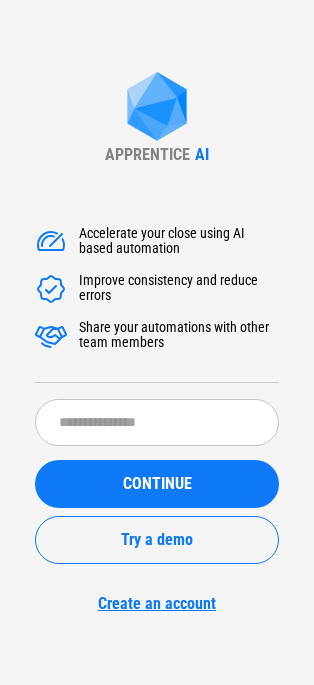 scroll, scrollTop: 0, scrollLeft: 0, axis: both 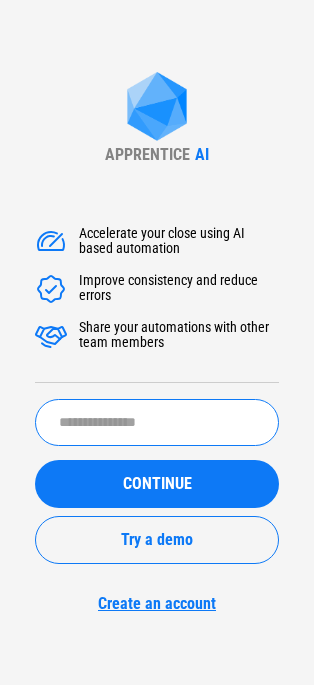click at bounding box center [157, 422] 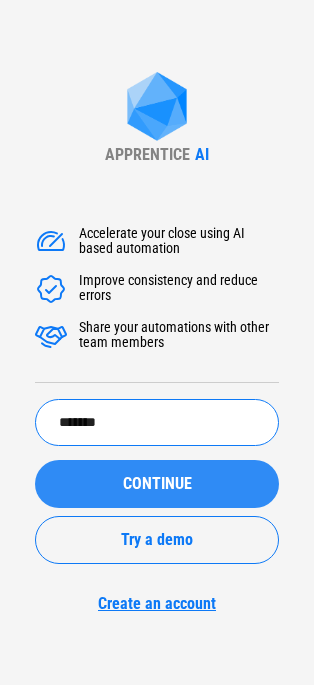 type on "*******" 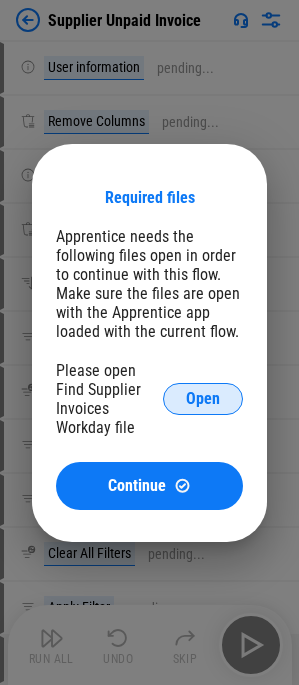 click on "Open" at bounding box center [203, 399] 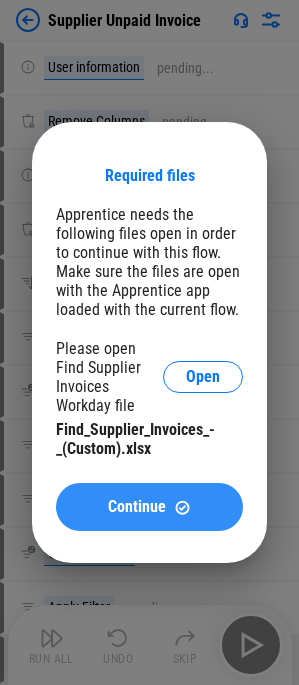 click on "Continue" at bounding box center (137, 507) 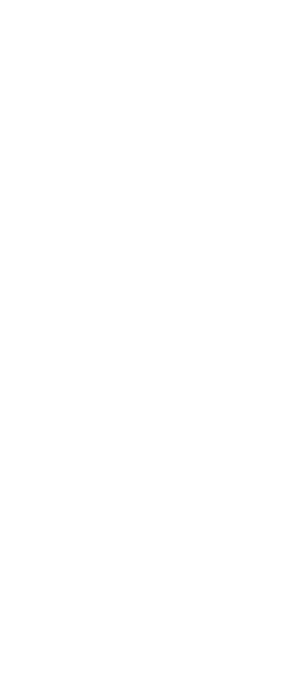 scroll, scrollTop: 0, scrollLeft: 0, axis: both 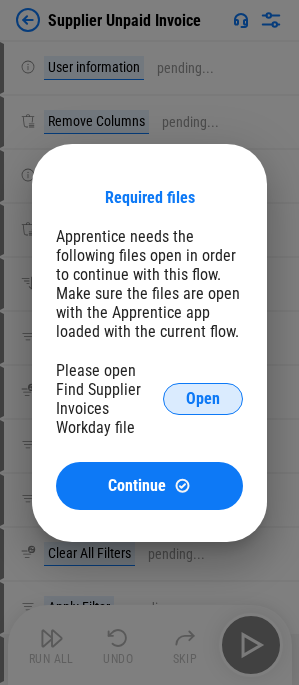 click on "Open" at bounding box center [203, 399] 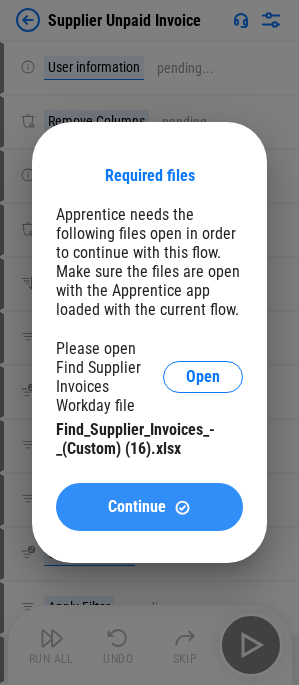 click on "Continue" at bounding box center [137, 507] 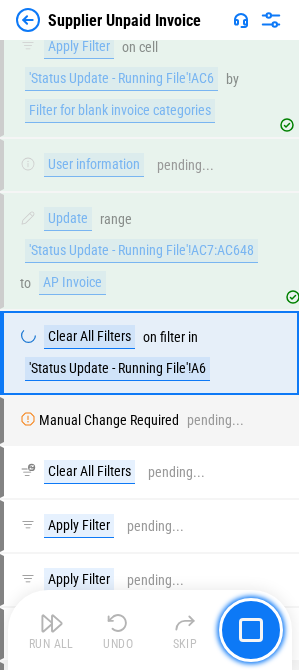 scroll, scrollTop: 13021, scrollLeft: 0, axis: vertical 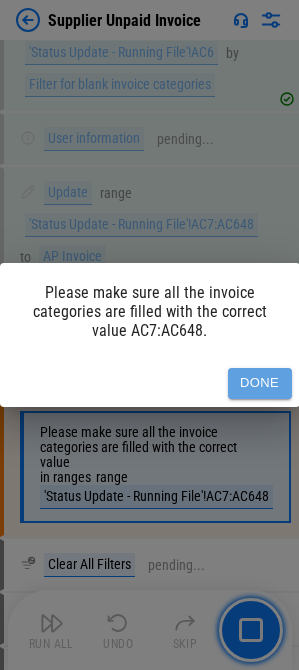 click on "Done" at bounding box center (260, 383) 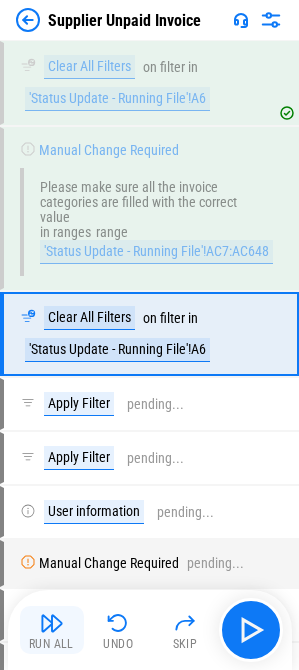 scroll, scrollTop: 13272, scrollLeft: 0, axis: vertical 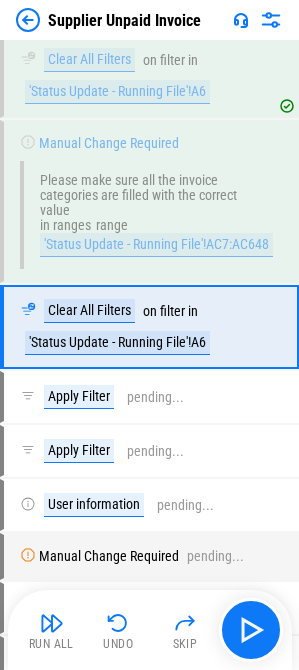 click at bounding box center (52, 623) 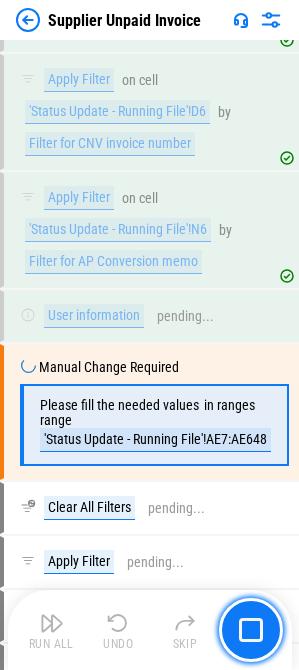 scroll, scrollTop: 13674, scrollLeft: 0, axis: vertical 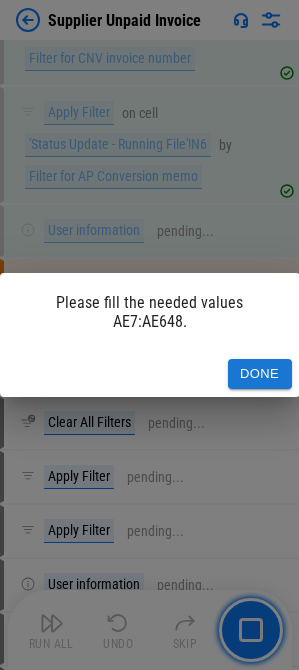 click on "Done" at bounding box center (150, 374) 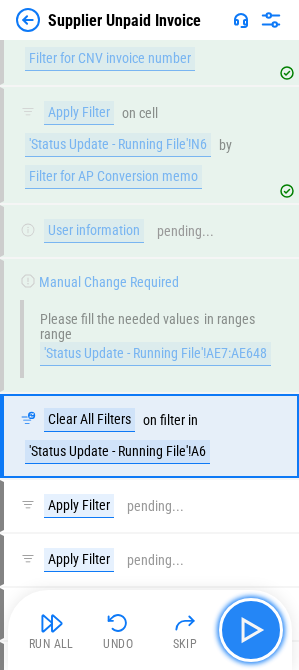 click at bounding box center [251, 630] 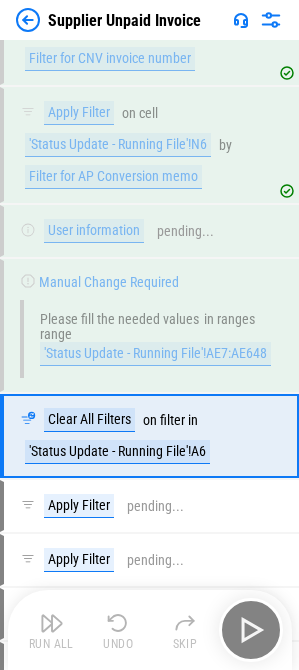 click on "Run All Undo Skip" at bounding box center [152, 630] 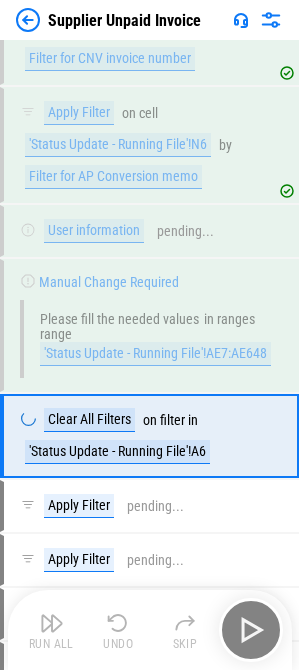 click on "Run All Undo Skip" at bounding box center (152, 630) 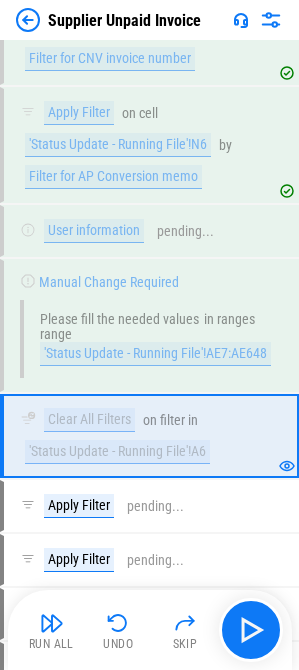 click on "Run All" at bounding box center [51, 644] 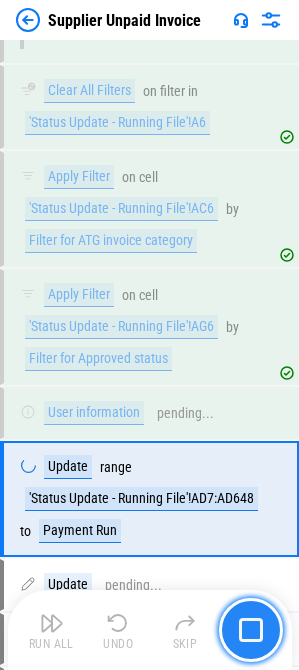 click at bounding box center [251, 630] 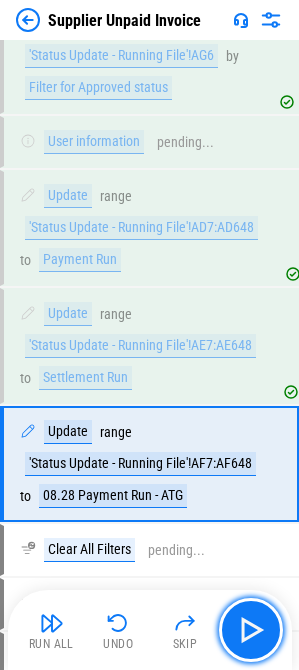 scroll, scrollTop: 14293, scrollLeft: 0, axis: vertical 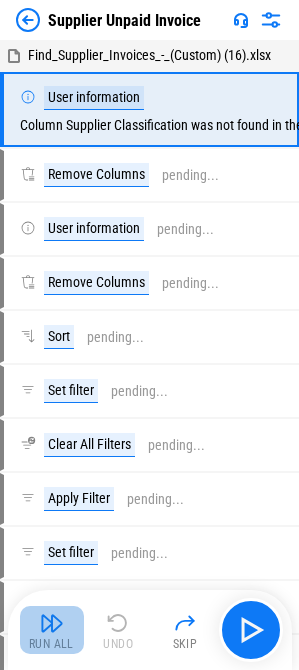 click at bounding box center (52, 623) 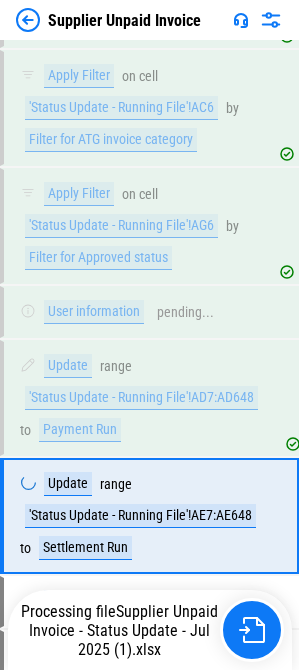 scroll, scrollTop: 14293, scrollLeft: 0, axis: vertical 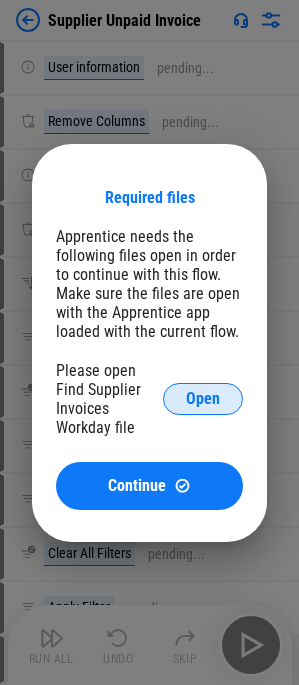 click on "Open" at bounding box center (203, 399) 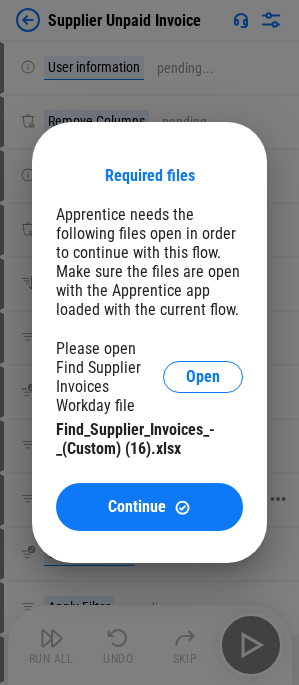 click on "Continue" at bounding box center [137, 507] 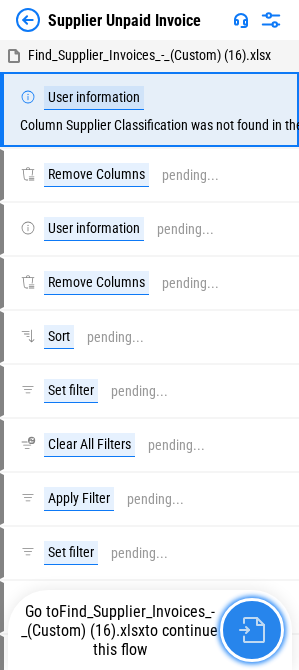 click at bounding box center (252, 630) 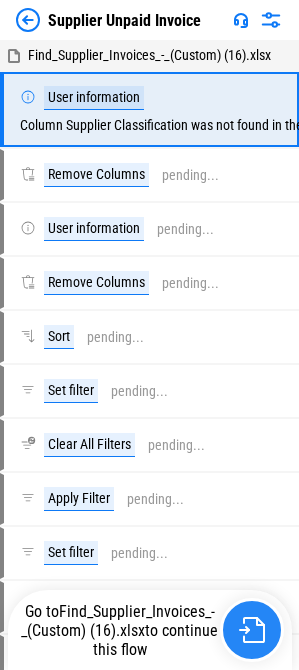 click at bounding box center (252, 630) 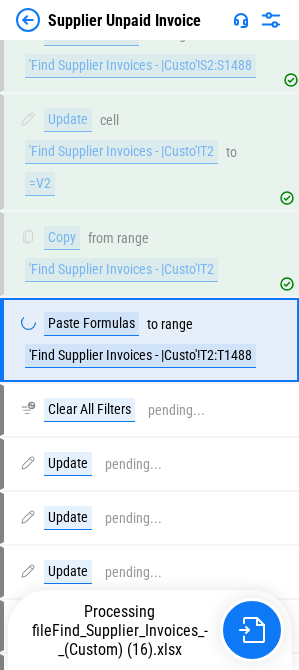 scroll, scrollTop: 2527, scrollLeft: 0, axis: vertical 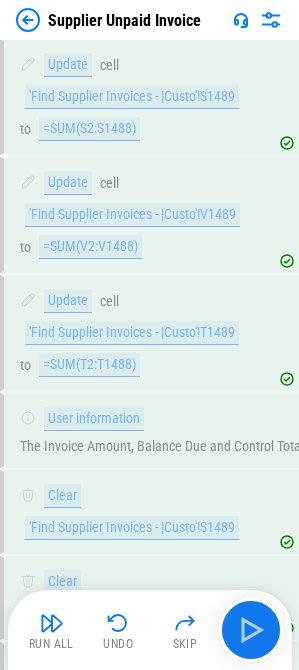 click at bounding box center (251, 630) 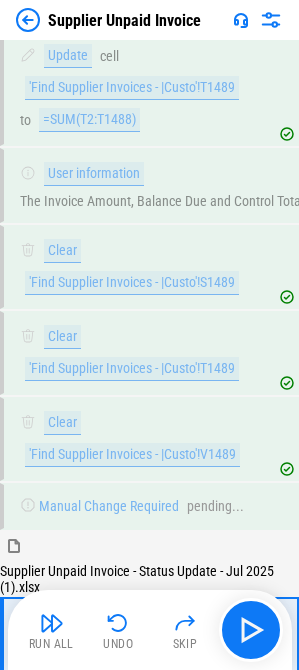 scroll, scrollTop: 3276, scrollLeft: 0, axis: vertical 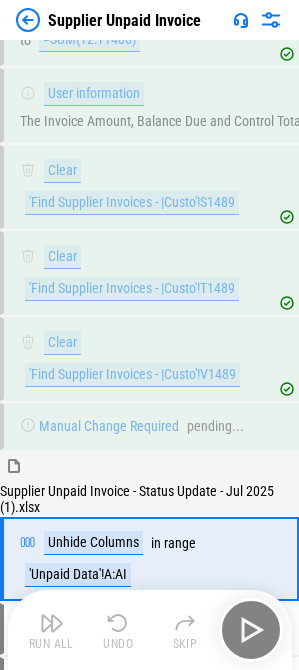 click on "Run All Undo Skip" at bounding box center (152, 630) 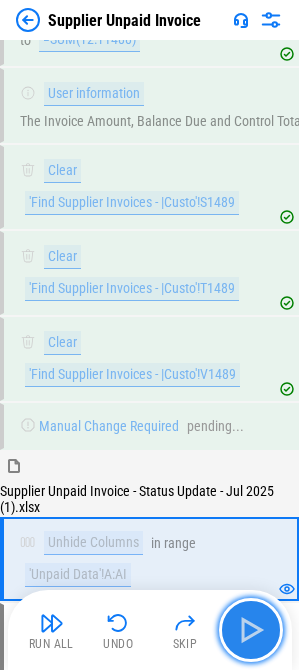 click at bounding box center [251, 630] 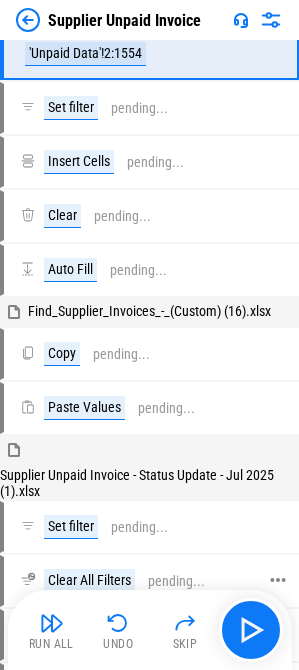 scroll, scrollTop: 3891, scrollLeft: 0, axis: vertical 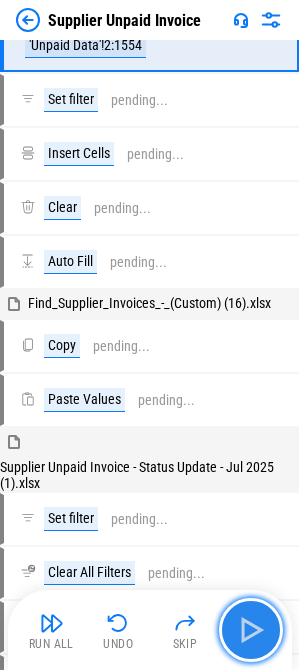 click at bounding box center (251, 630) 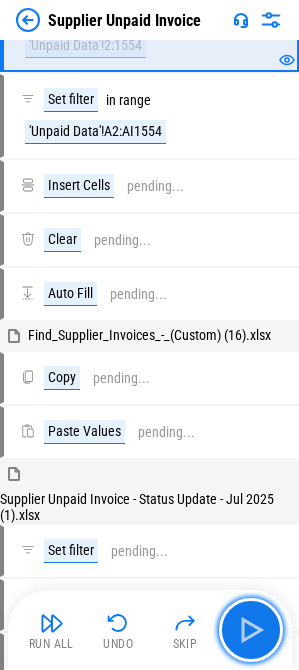 click at bounding box center [251, 630] 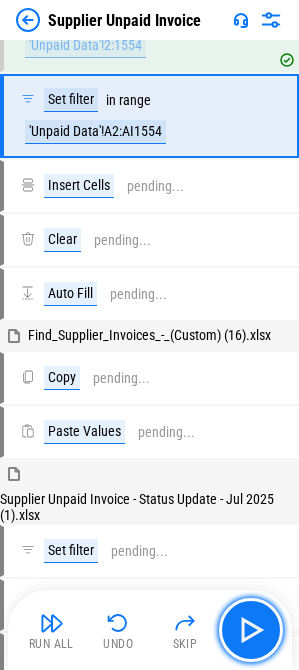 click at bounding box center (251, 630) 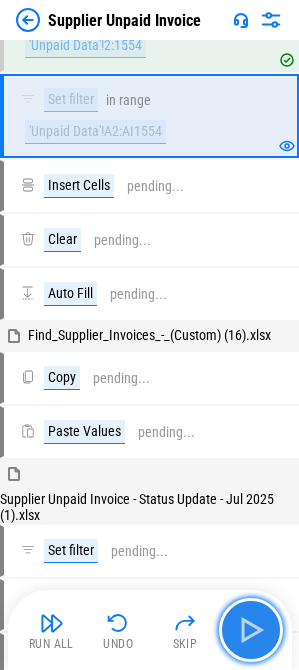 click at bounding box center [251, 630] 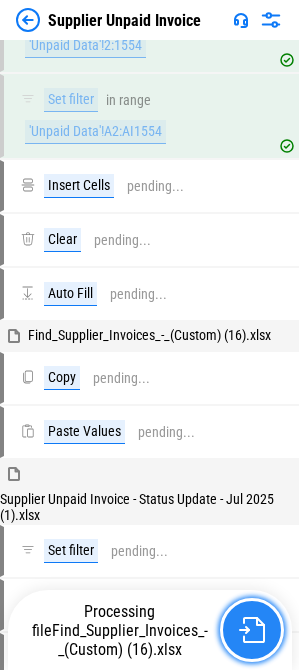 click at bounding box center (252, 630) 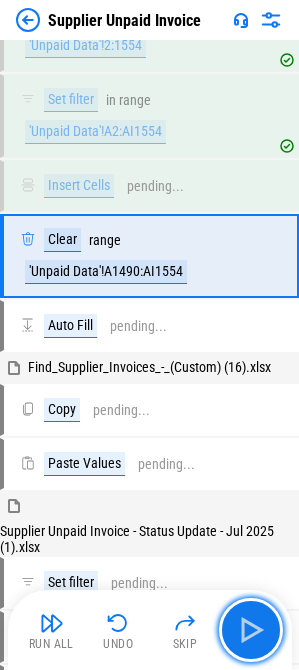 click at bounding box center [251, 630] 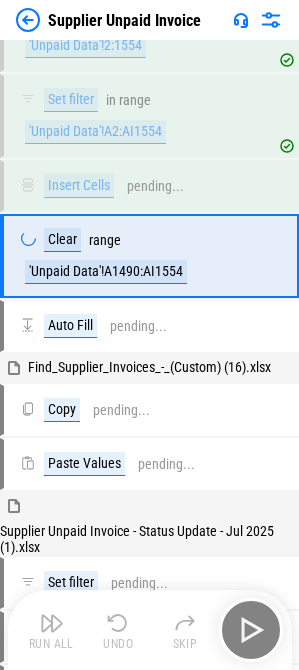 click on "Run All Undo Skip" at bounding box center (152, 630) 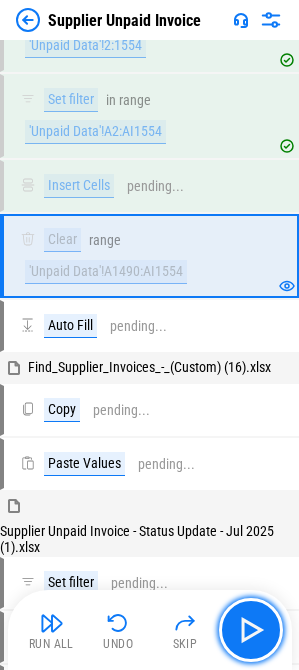 click at bounding box center [251, 630] 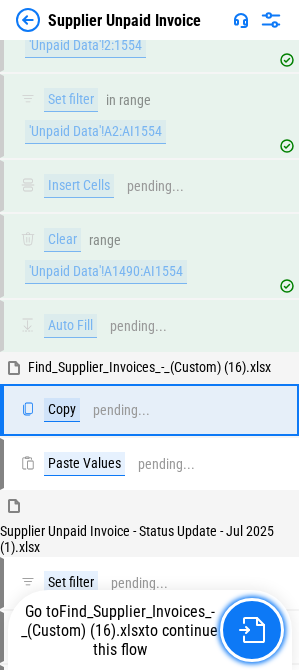 click at bounding box center (252, 630) 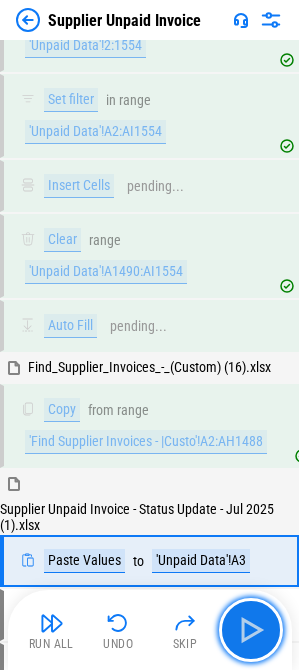 drag, startPoint x: 254, startPoint y: 627, endPoint x: 241, endPoint y: 598, distance: 31.780497 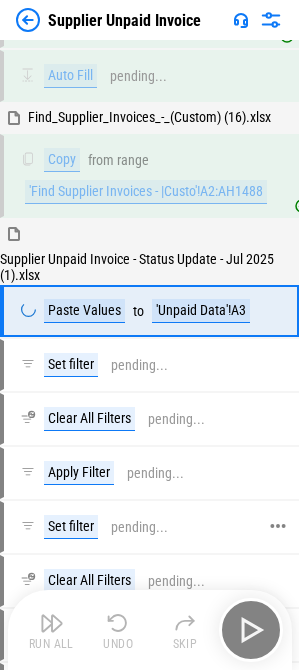 scroll, scrollTop: 4191, scrollLeft: 0, axis: vertical 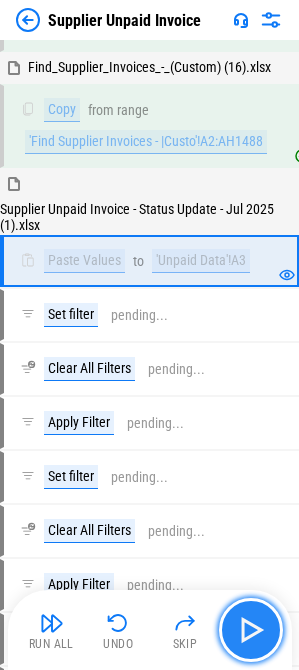 click at bounding box center (251, 630) 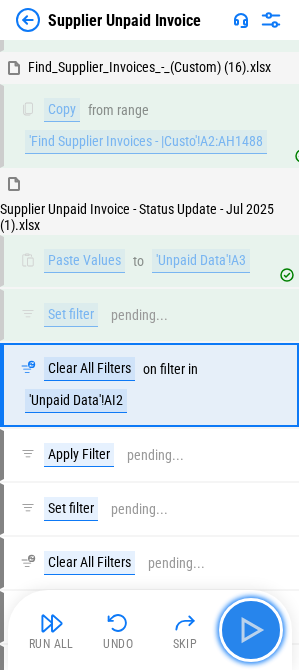 click at bounding box center [251, 630] 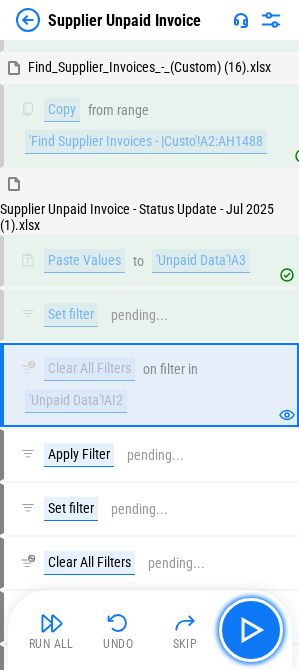 click at bounding box center (251, 630) 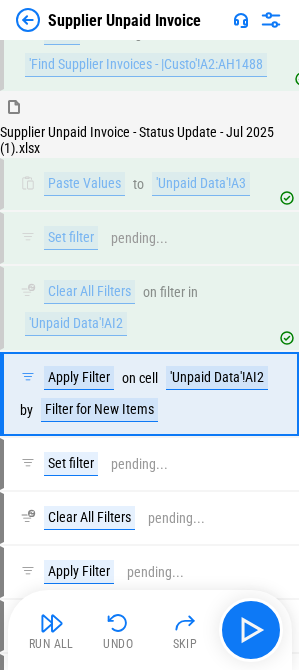 scroll, scrollTop: 4391, scrollLeft: 0, axis: vertical 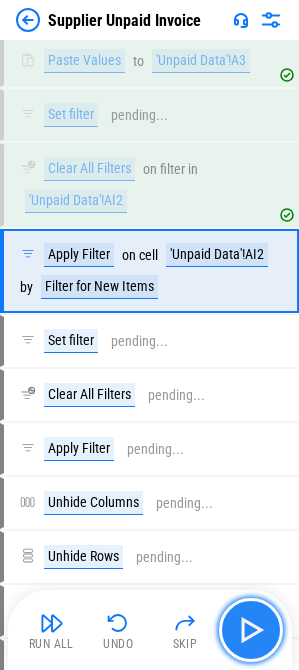 click at bounding box center [251, 630] 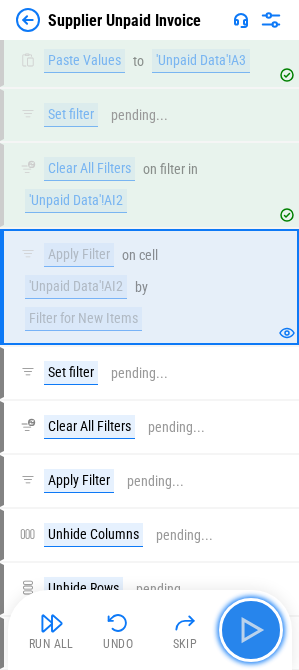 click at bounding box center (251, 630) 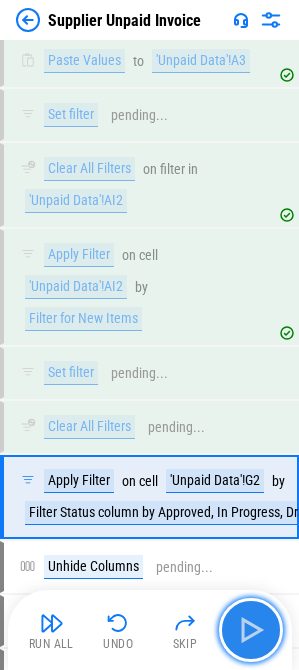 click at bounding box center (251, 630) 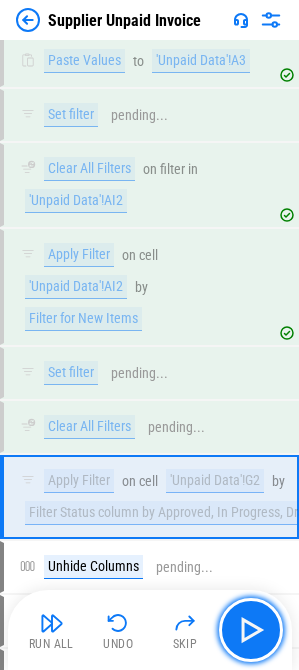 click at bounding box center (251, 630) 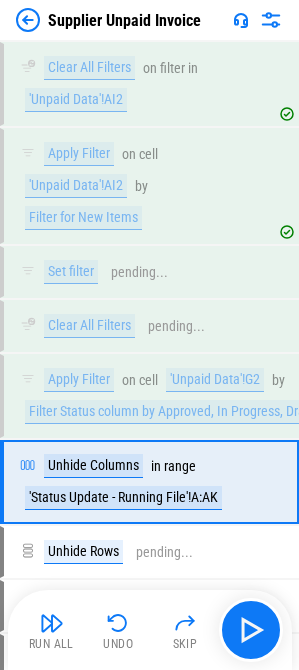 scroll, scrollTop: 4646, scrollLeft: 0, axis: vertical 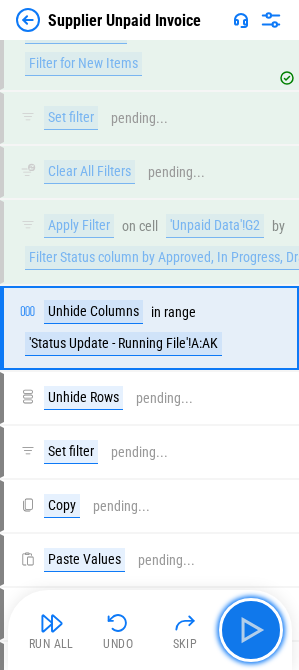 click at bounding box center [251, 630] 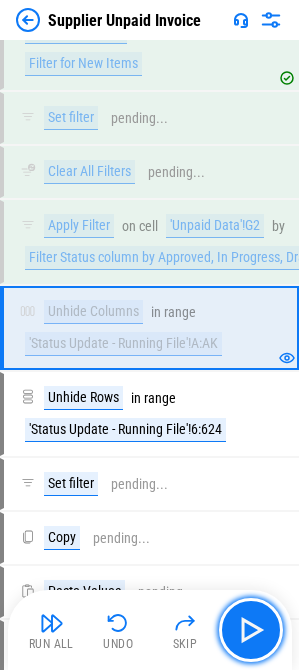 click at bounding box center (251, 630) 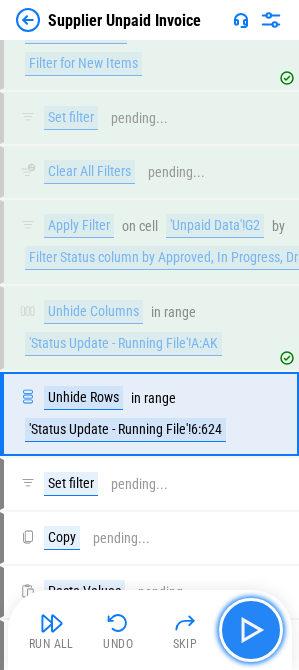 click at bounding box center (251, 630) 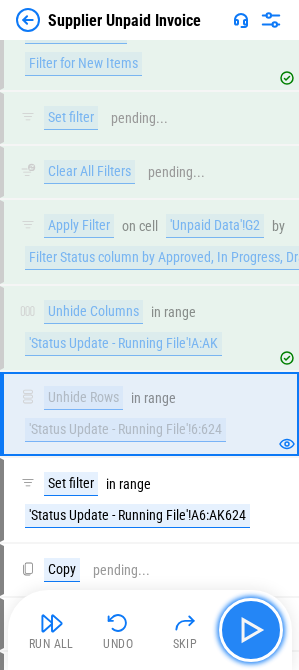 click at bounding box center [251, 630] 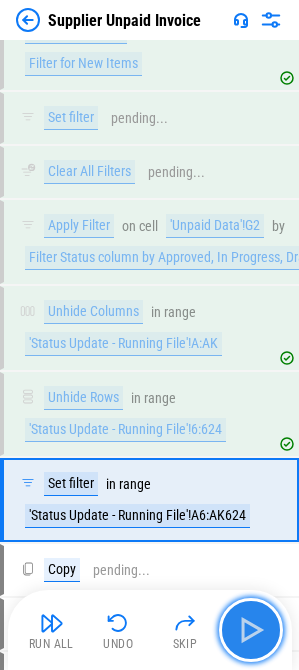 click at bounding box center [251, 630] 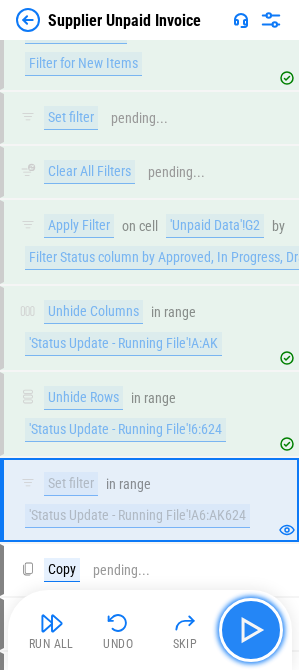 click at bounding box center (251, 630) 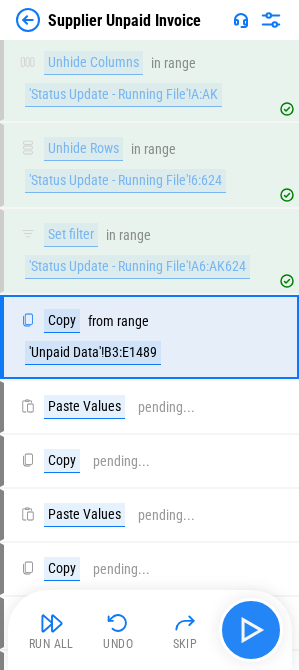 scroll, scrollTop: 4904, scrollLeft: 0, axis: vertical 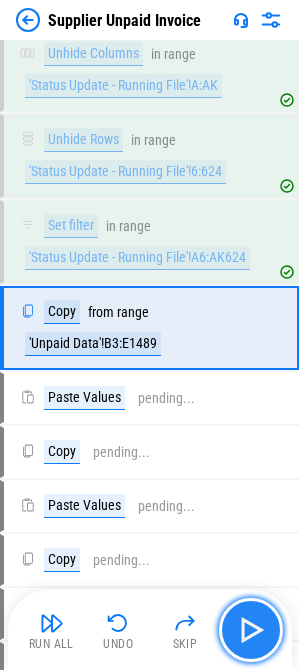 click at bounding box center (251, 630) 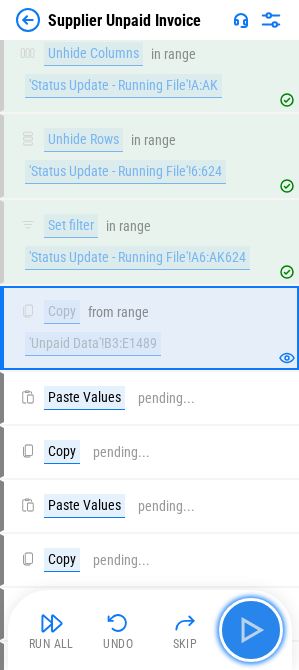 click at bounding box center (251, 630) 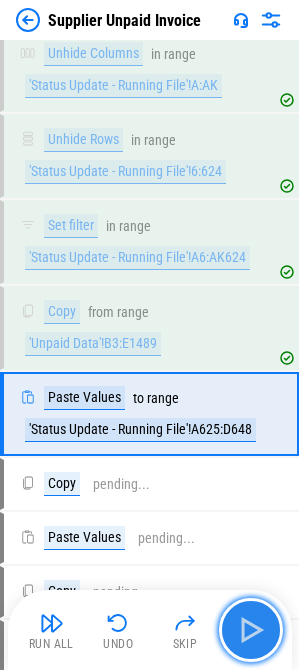 click at bounding box center (251, 630) 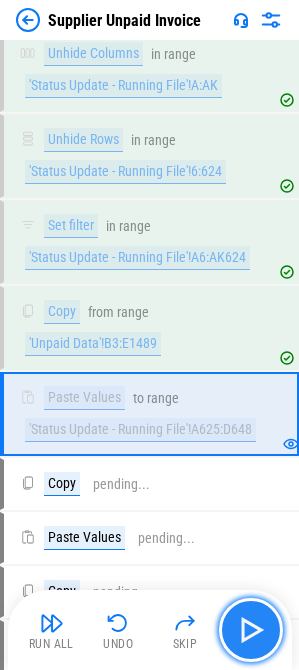 click at bounding box center (251, 630) 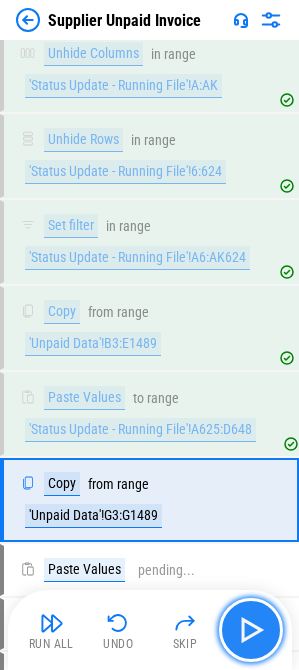 click at bounding box center (251, 630) 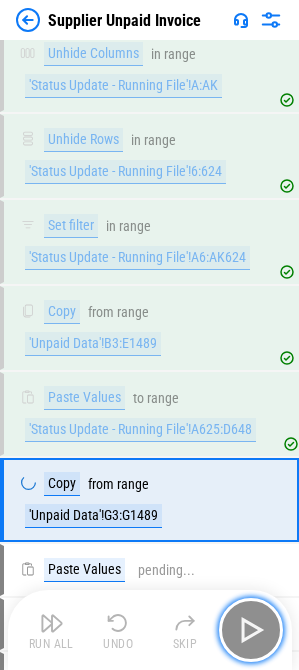 click at bounding box center [251, 630] 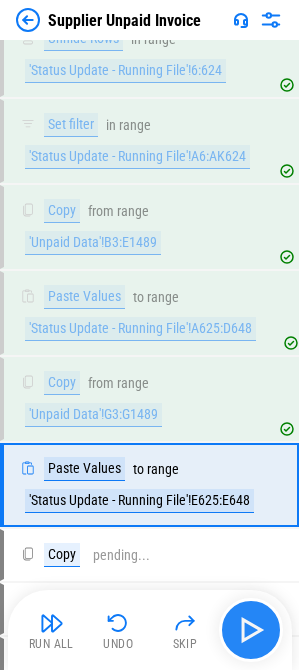 scroll, scrollTop: 5162, scrollLeft: 0, axis: vertical 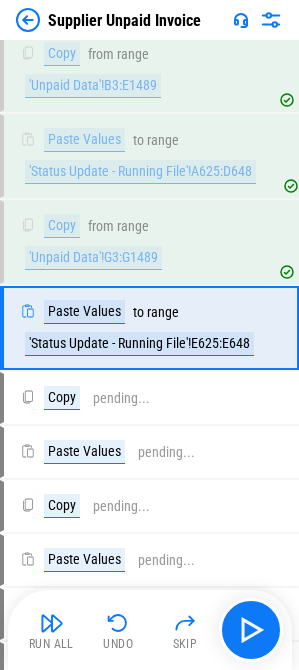 click on "Run All" at bounding box center [52, 630] 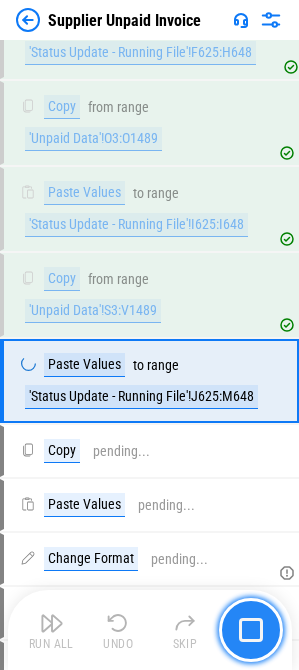 scroll, scrollTop: 5678, scrollLeft: 0, axis: vertical 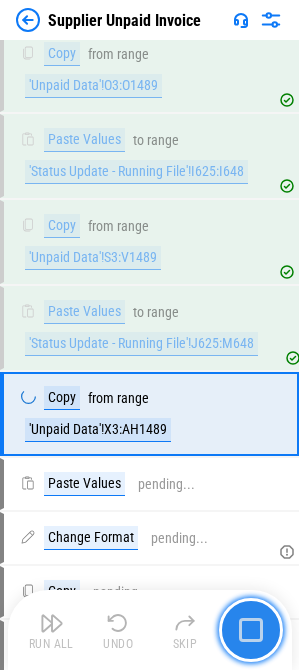 click at bounding box center (251, 630) 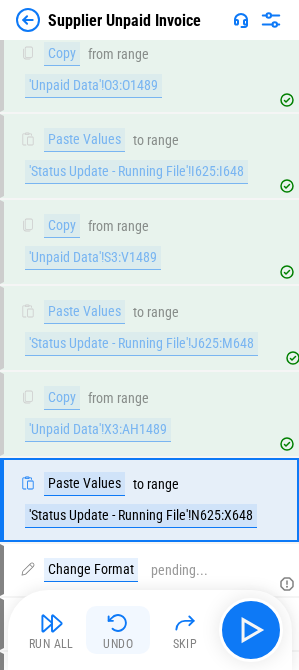 click at bounding box center (118, 623) 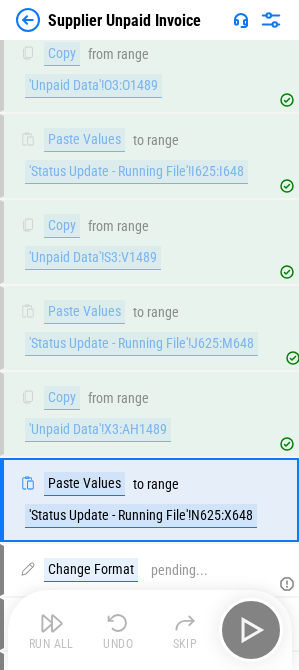 click at bounding box center [118, 623] 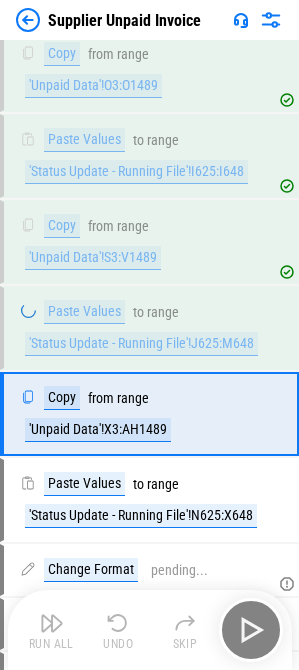 click on "Run All Undo Skip" at bounding box center (152, 630) 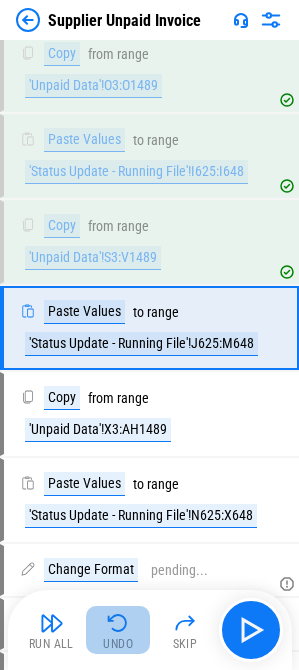 click at bounding box center [118, 623] 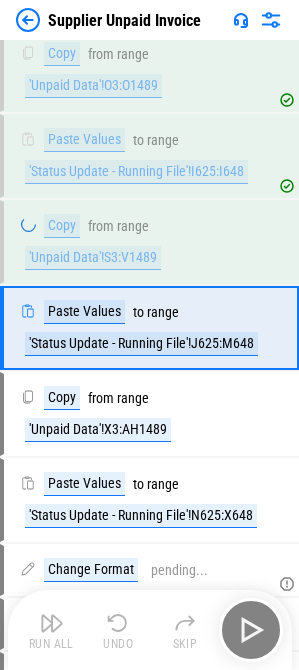 click at bounding box center [118, 623] 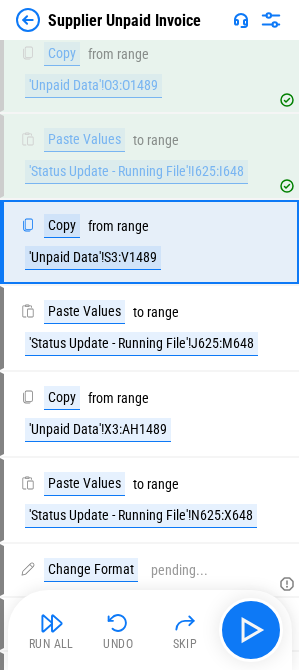click on "Run All Undo Skip" at bounding box center [152, 630] 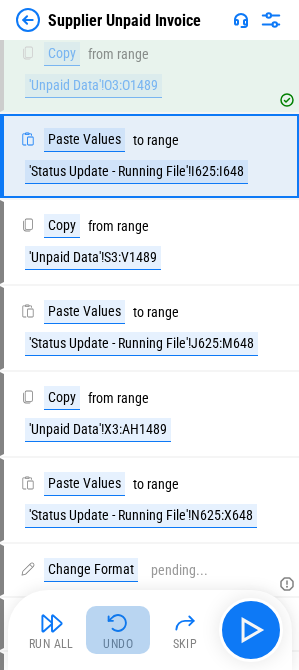 click at bounding box center [118, 623] 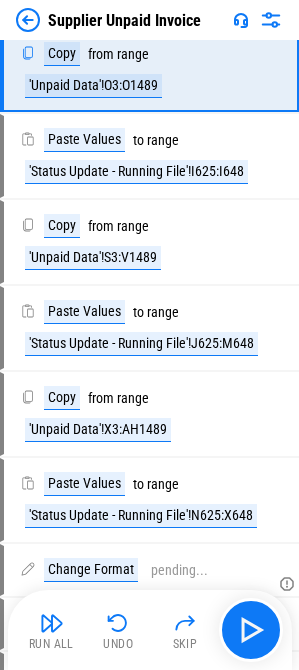 click on "Undo" at bounding box center [118, 644] 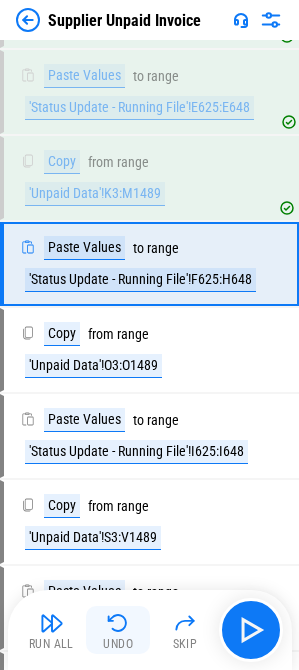 scroll, scrollTop: 5334, scrollLeft: 0, axis: vertical 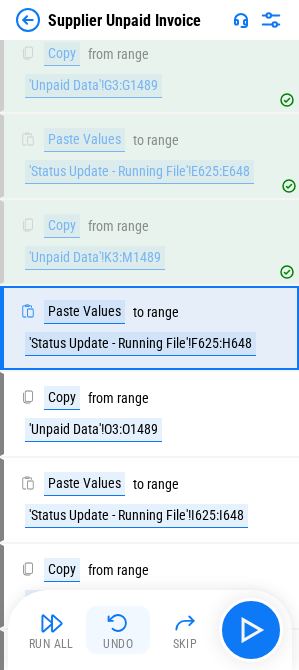 click at bounding box center (118, 623) 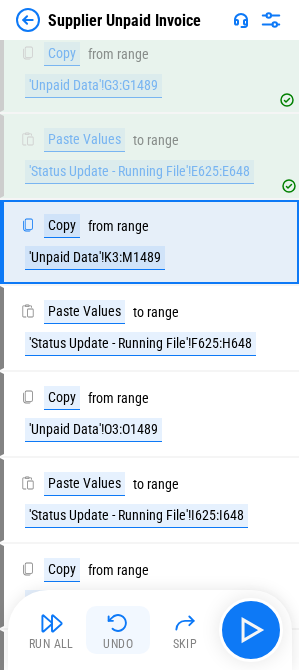 click at bounding box center [118, 623] 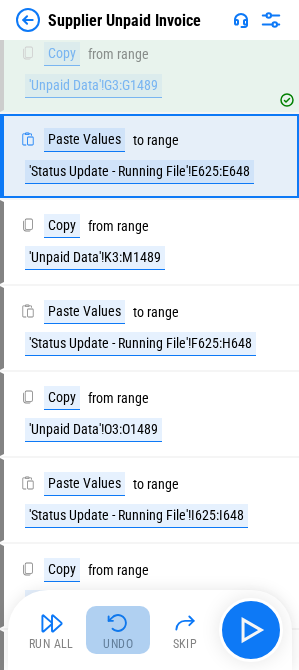 click at bounding box center [118, 623] 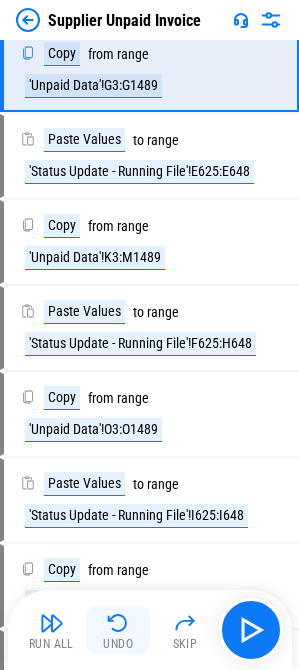 click at bounding box center [118, 623] 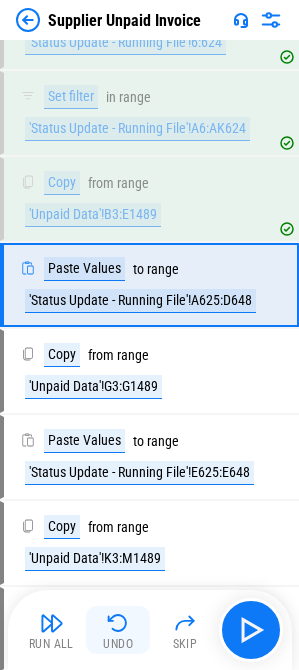 scroll, scrollTop: 4990, scrollLeft: 0, axis: vertical 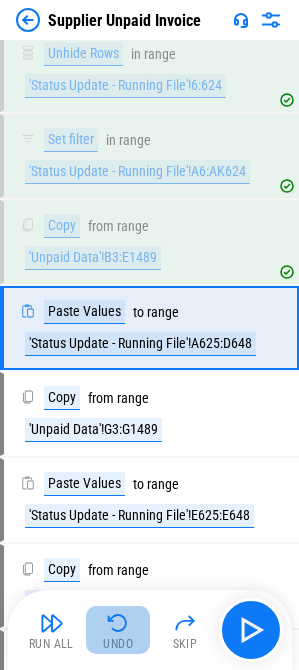 click at bounding box center (118, 623) 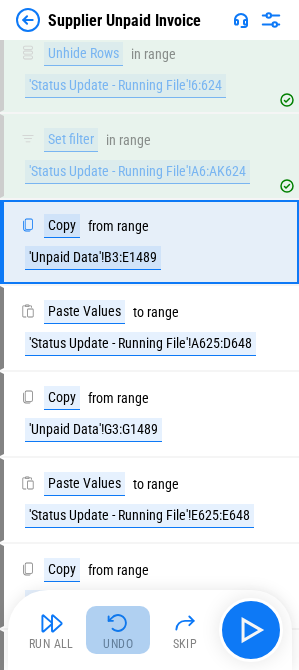 click at bounding box center (118, 623) 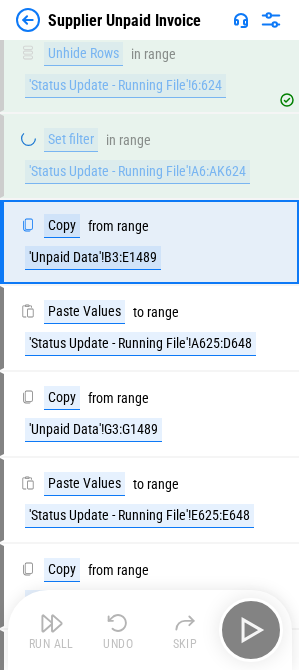 click on "Run All Undo Skip" at bounding box center (152, 630) 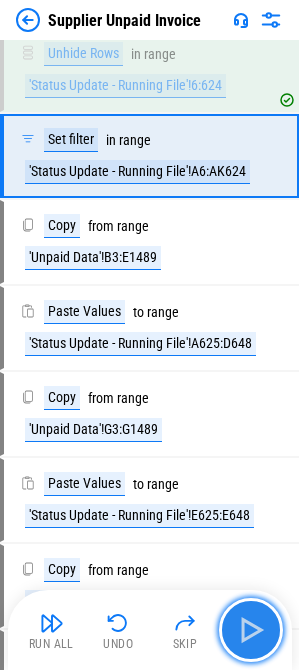 click at bounding box center (251, 630) 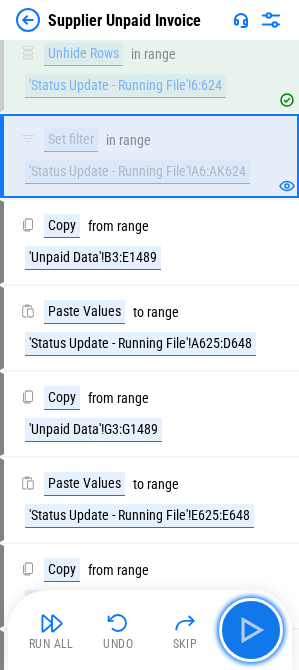 click at bounding box center (251, 630) 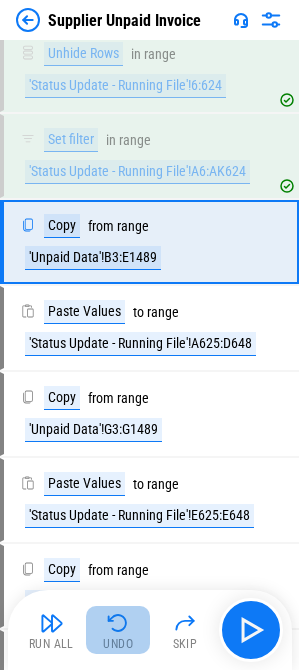 click on "Undo" at bounding box center (118, 644) 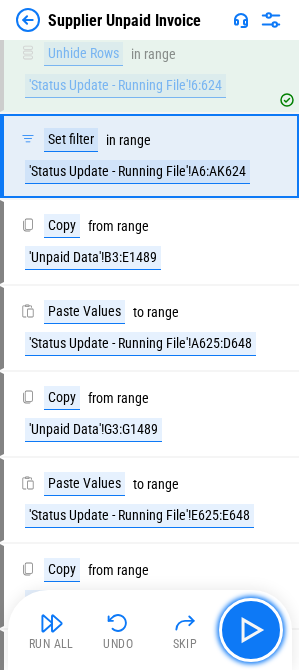 click at bounding box center [251, 630] 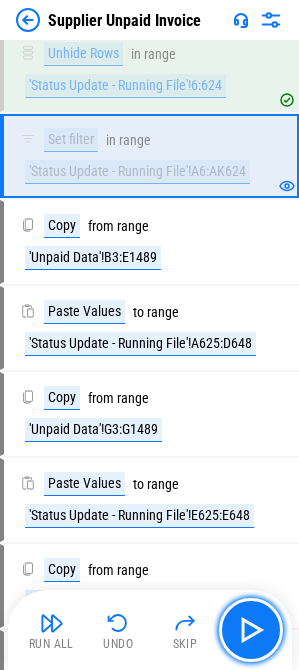 click at bounding box center (251, 630) 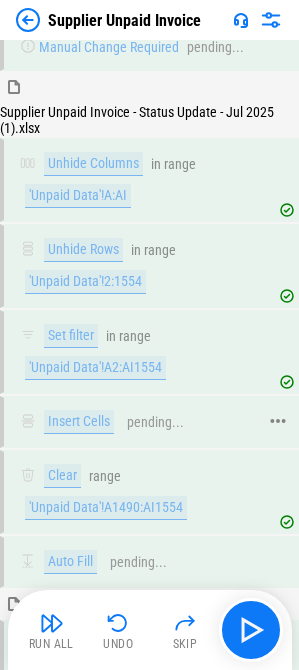 scroll, scrollTop: 3690, scrollLeft: 0, axis: vertical 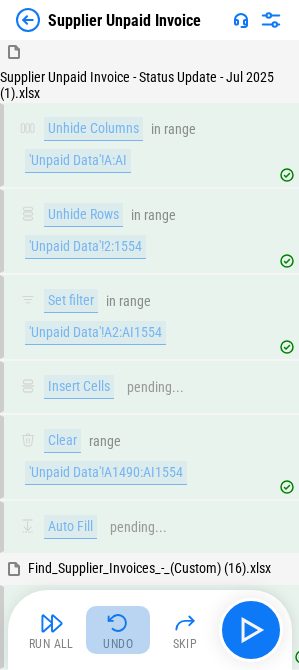 click at bounding box center [118, 623] 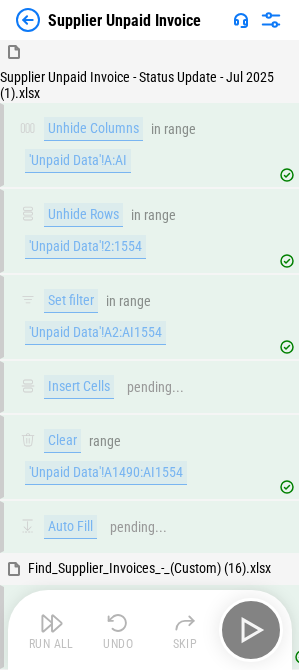 click on "Run All Undo Skip" at bounding box center (152, 630) 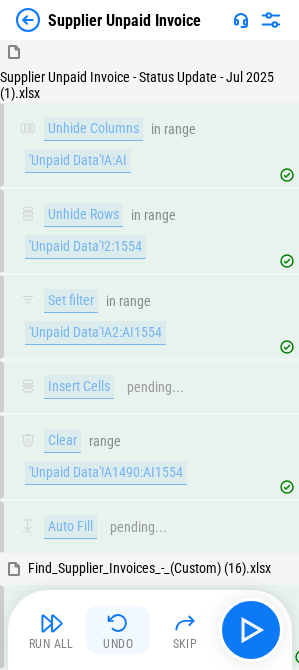 click on "Run All Undo Skip" at bounding box center (152, 630) 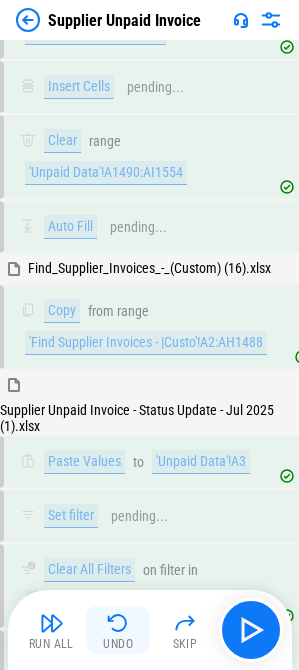 click at bounding box center (118, 623) 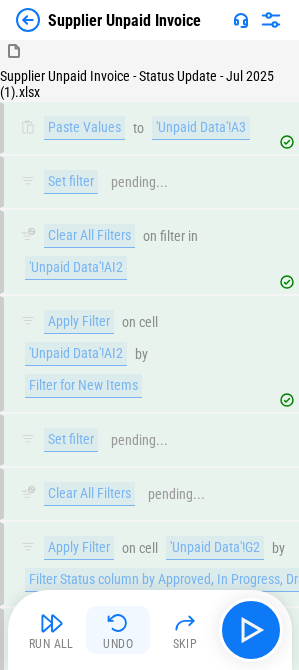 click on "Run All Undo Skip" at bounding box center [152, 630] 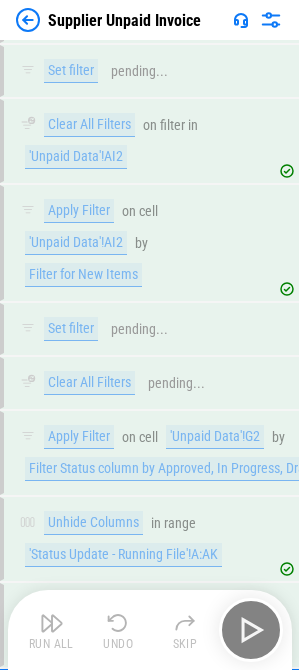 click on "Run All Undo Skip" at bounding box center (152, 630) 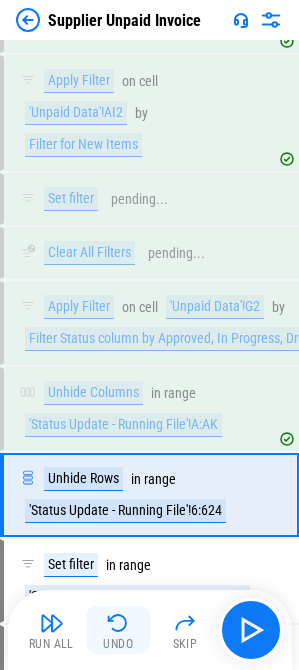 click at bounding box center (118, 623) 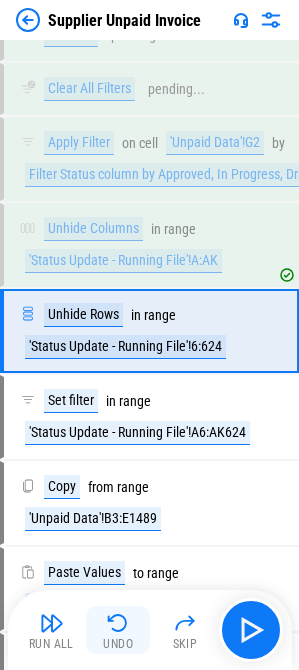 click on "Run All Undo Skip" at bounding box center [152, 630] 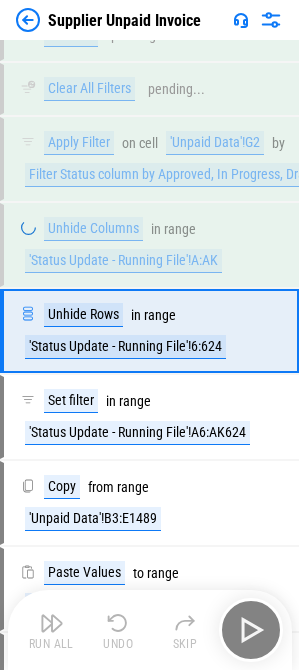 scroll, scrollTop: 4732, scrollLeft: 0, axis: vertical 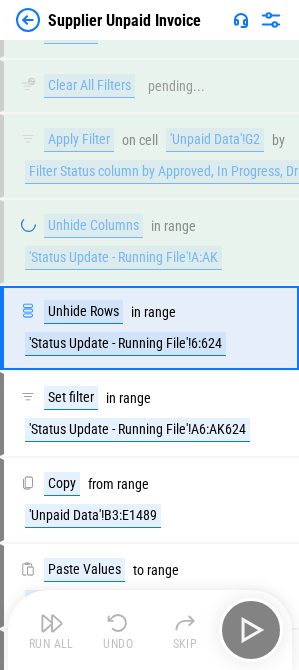 click on "Run All Undo Skip" at bounding box center [152, 630] 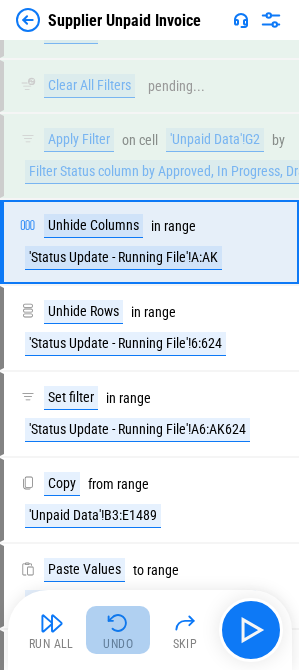 click at bounding box center [118, 623] 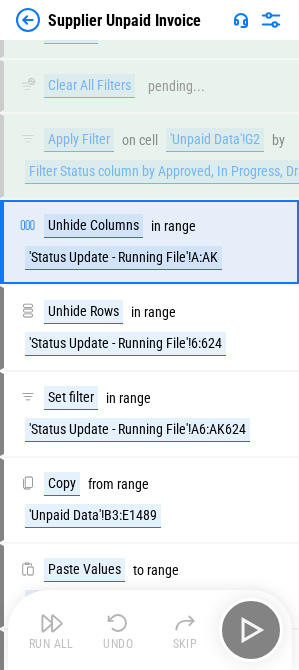 click on "Run All Undo Skip" at bounding box center (152, 630) 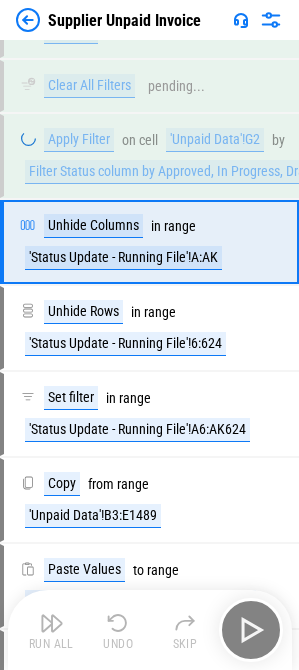 click on "Run All Undo Skip" at bounding box center [152, 630] 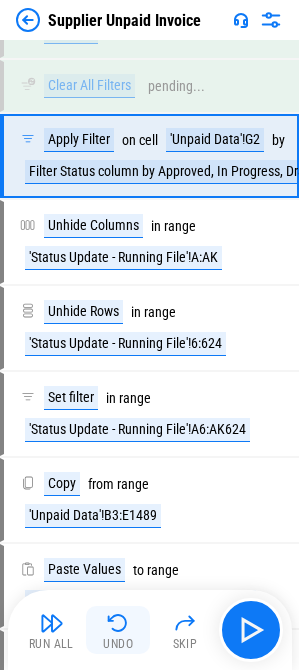 click at bounding box center [118, 623] 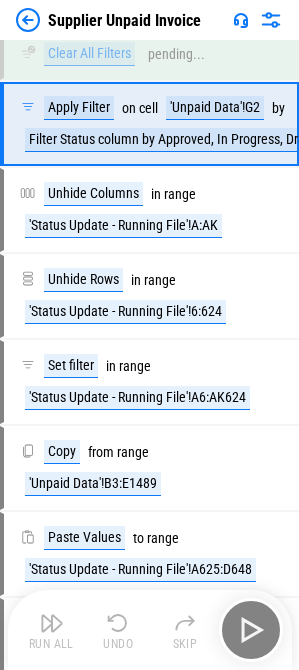 click on "Run All Undo Skip" at bounding box center (152, 630) 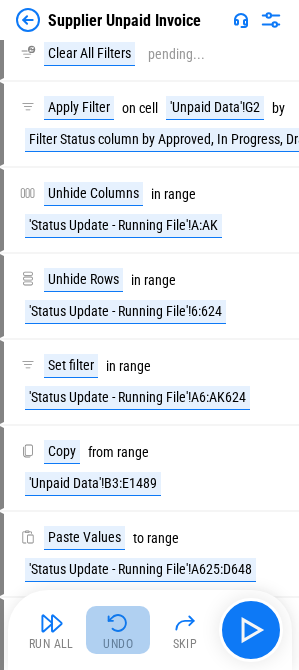 scroll, scrollTop: 4439, scrollLeft: 0, axis: vertical 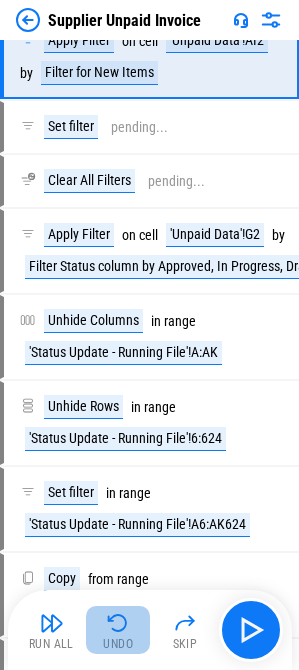 click at bounding box center (118, 623) 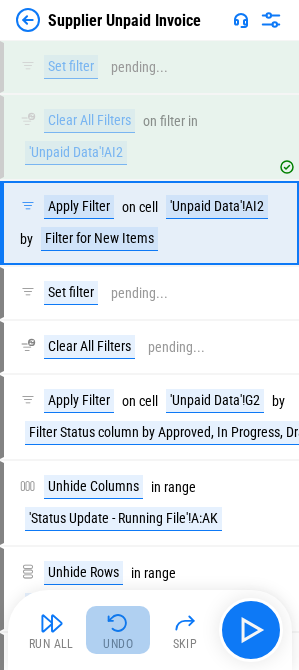 click on "Run All Undo Skip" at bounding box center [152, 630] 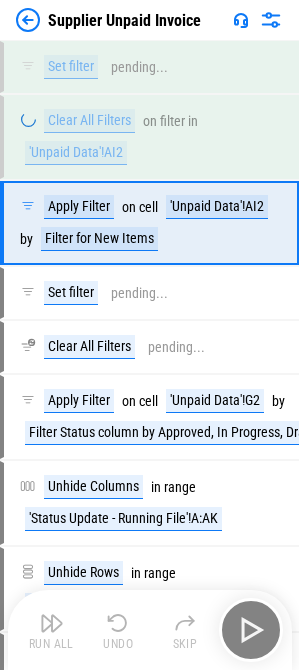 click at bounding box center (118, 623) 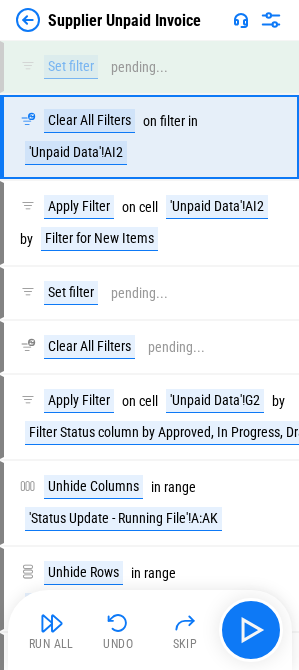click on "Run All Undo Skip" at bounding box center [152, 630] 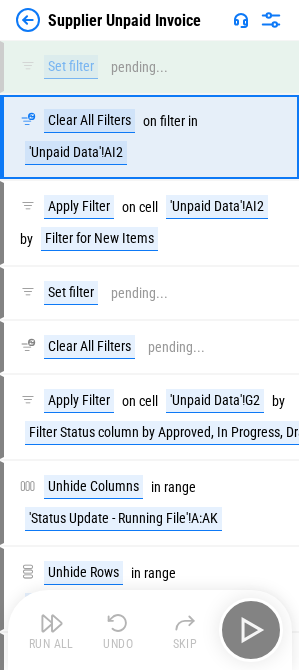 click on "Run All Undo Skip" at bounding box center (152, 630) 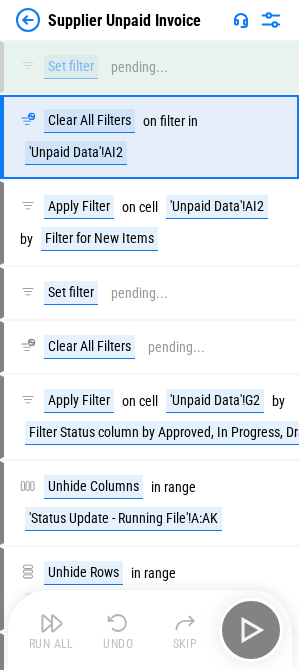 click on "Run All Undo Skip" at bounding box center [152, 630] 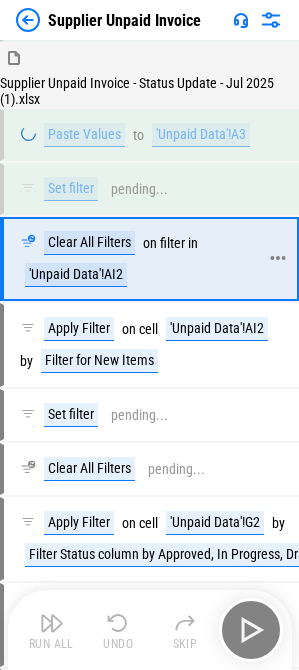 scroll, scrollTop: 4239, scrollLeft: 0, axis: vertical 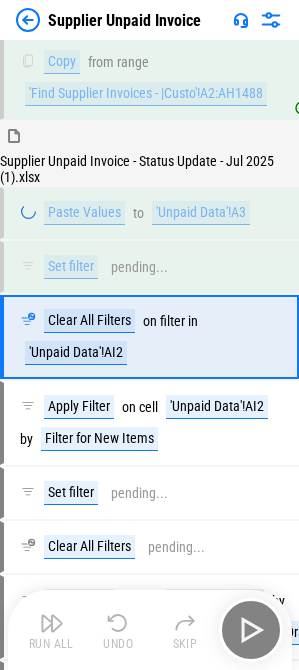 drag, startPoint x: 119, startPoint y: 616, endPoint x: 118, endPoint y: 591, distance: 25.019993 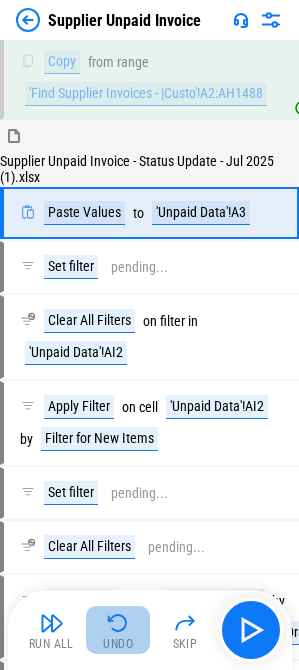 click on "Undo" at bounding box center (118, 644) 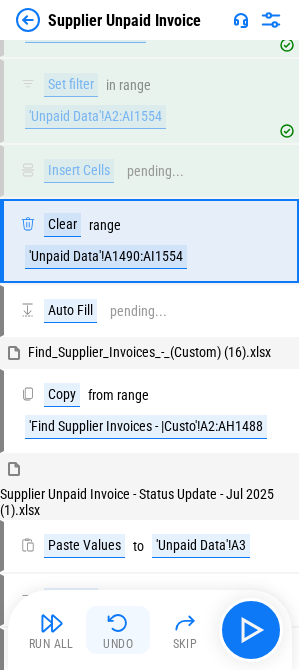 scroll, scrollTop: 3817, scrollLeft: 0, axis: vertical 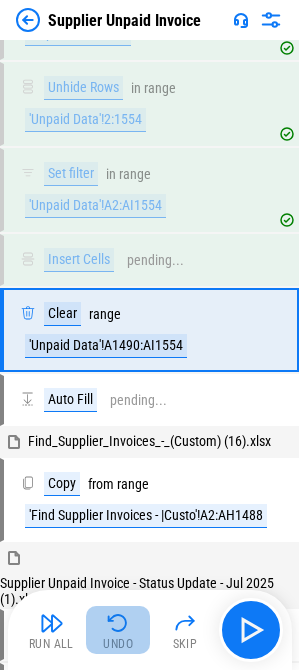 click at bounding box center (118, 623) 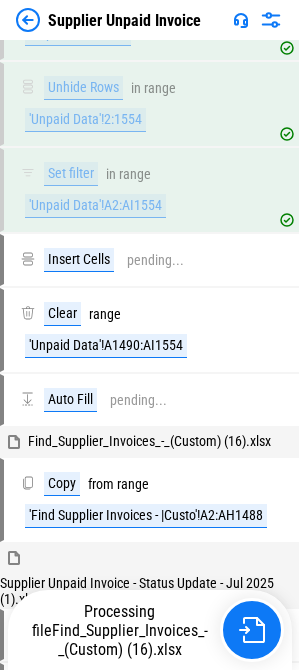 click on "Find_Supplier_Invoices_-_(Custom) (16).xlsx" at bounding box center (130, 640) 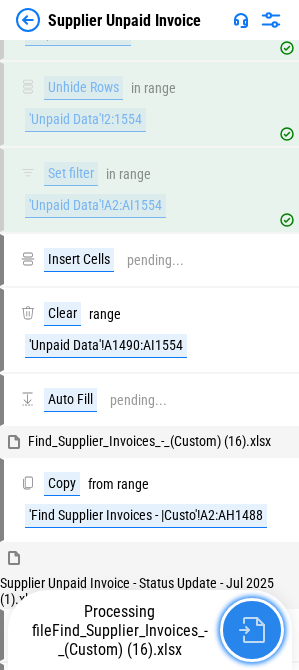 click at bounding box center [252, 630] 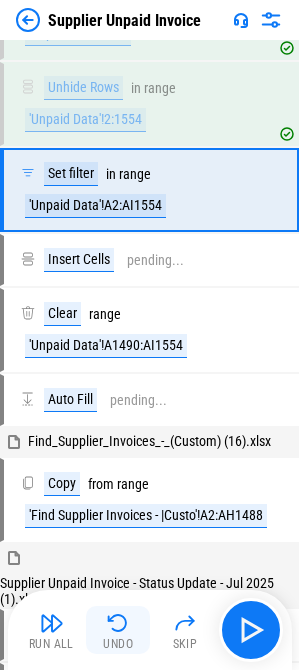 click at bounding box center [118, 623] 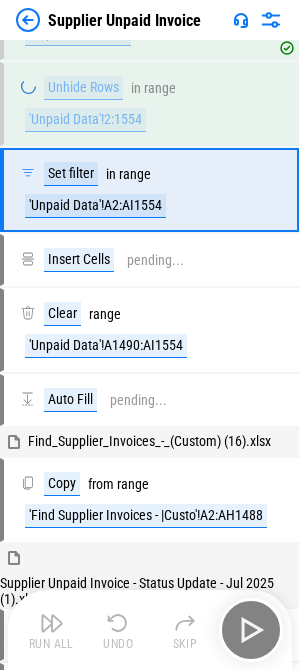 click on "Run All Undo Skip" at bounding box center (152, 630) 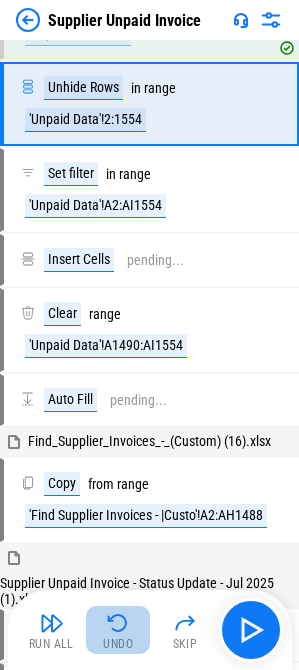 click at bounding box center (118, 623) 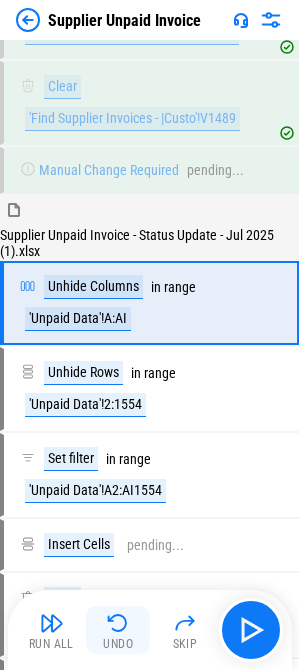 scroll, scrollTop: 3505, scrollLeft: 0, axis: vertical 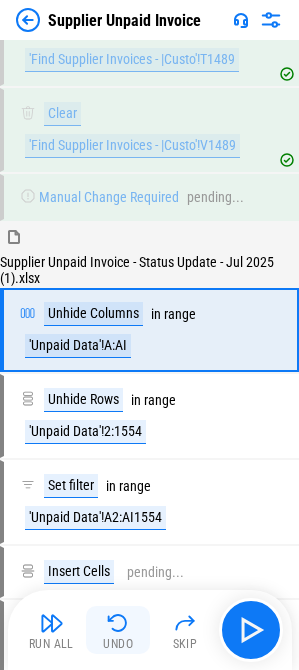 click on "Undo" at bounding box center (118, 630) 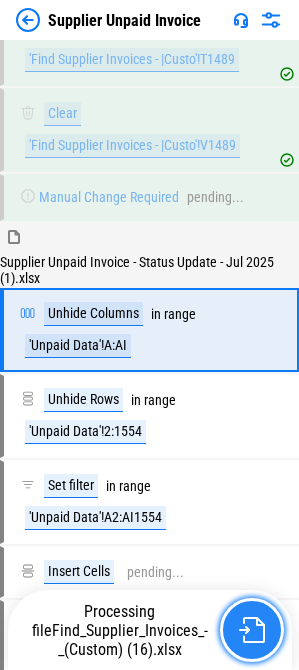 click at bounding box center (252, 630) 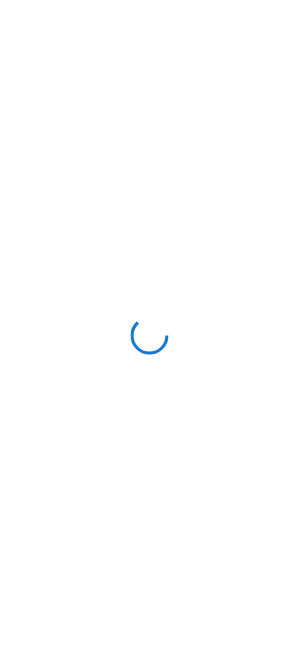 scroll, scrollTop: 0, scrollLeft: 0, axis: both 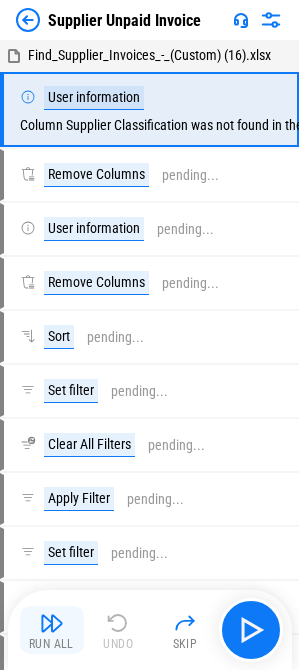 click on "Run All" at bounding box center (51, 644) 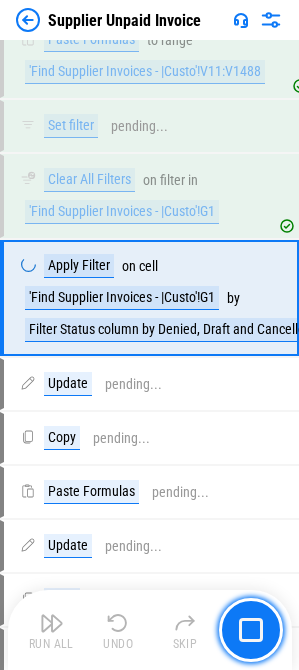 scroll, scrollTop: 2109, scrollLeft: 0, axis: vertical 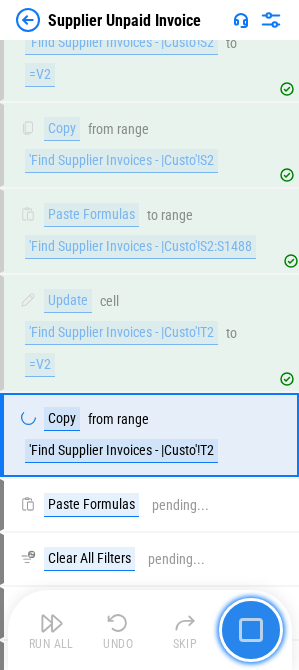 click at bounding box center [251, 630] 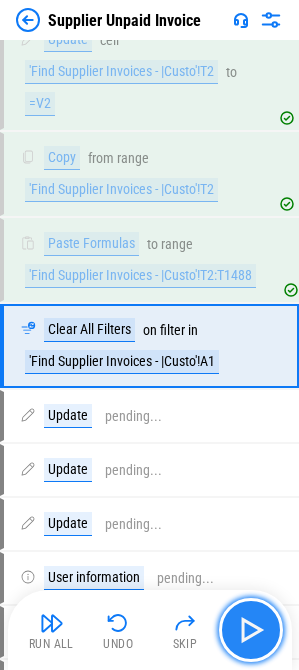 scroll, scrollTop: 2613, scrollLeft: 0, axis: vertical 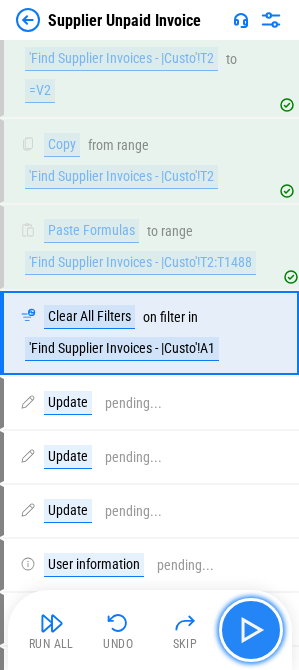 click at bounding box center (251, 630) 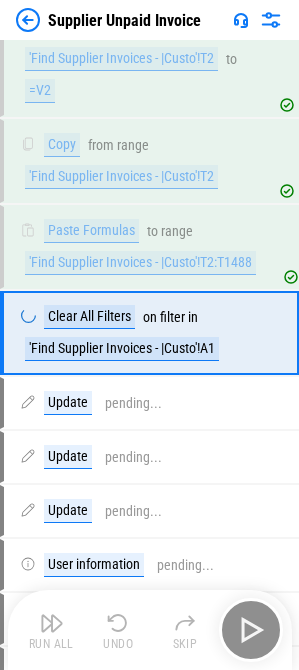 click on "Run All Undo Skip" at bounding box center [152, 630] 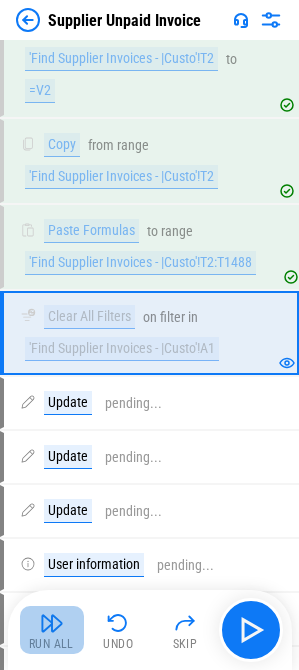 click at bounding box center (52, 623) 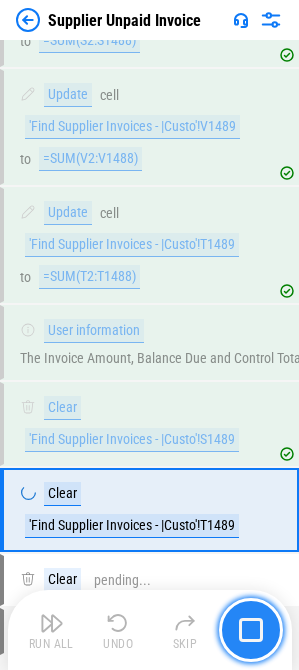 click at bounding box center [251, 630] 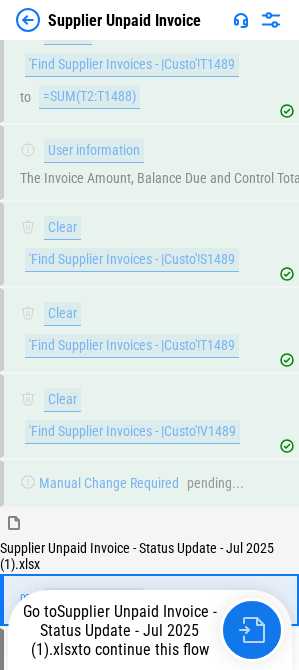 click at bounding box center [252, 630] 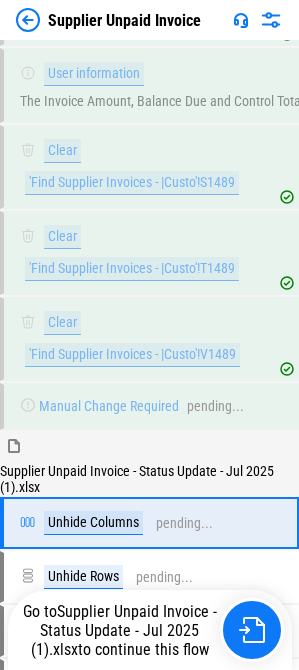 scroll, scrollTop: 3489, scrollLeft: 0, axis: vertical 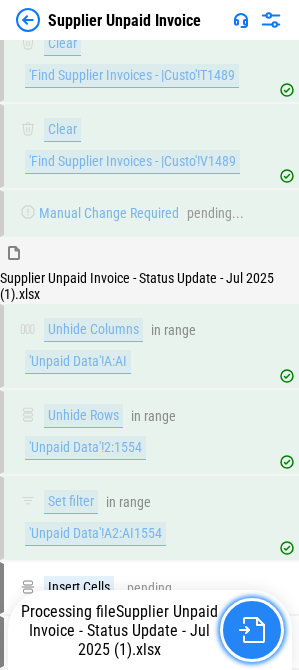 click at bounding box center (252, 630) 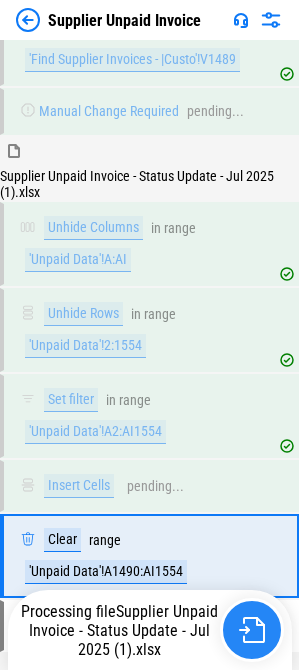 scroll, scrollTop: 3817, scrollLeft: 0, axis: vertical 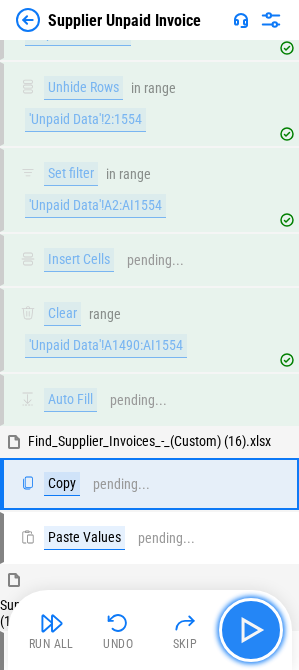 click at bounding box center [251, 630] 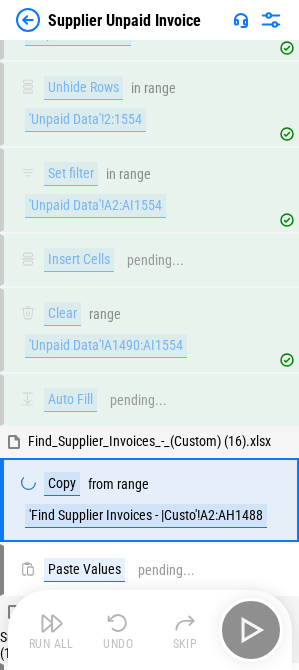 click on "Run All Undo Skip" at bounding box center (152, 630) 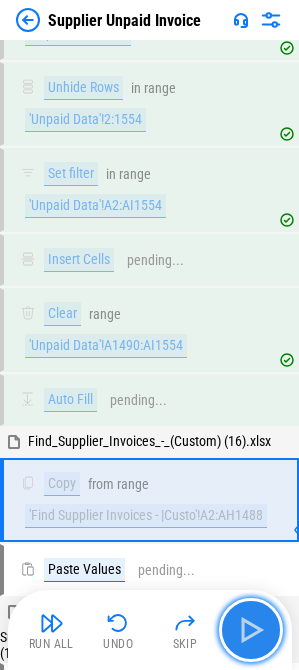 click at bounding box center (251, 630) 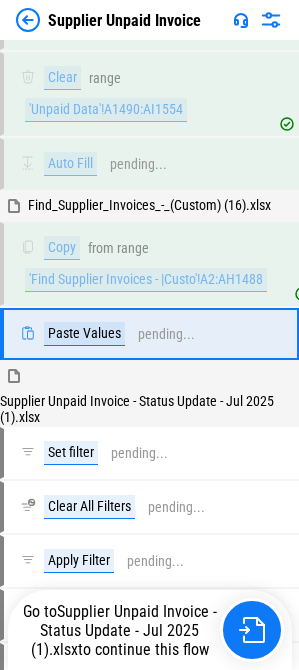 scroll, scrollTop: 4057, scrollLeft: 0, axis: vertical 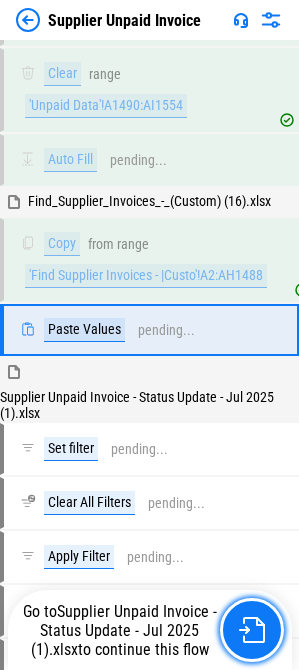 click at bounding box center [252, 630] 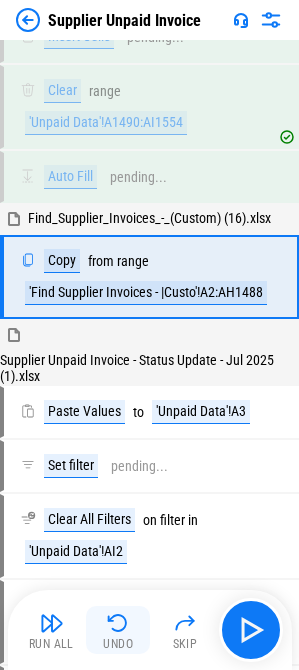 scroll, scrollTop: 3987, scrollLeft: 0, axis: vertical 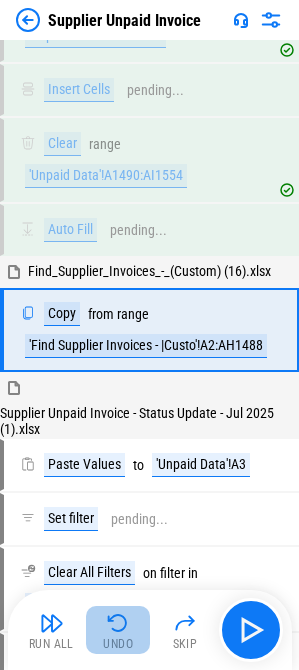 click at bounding box center (118, 623) 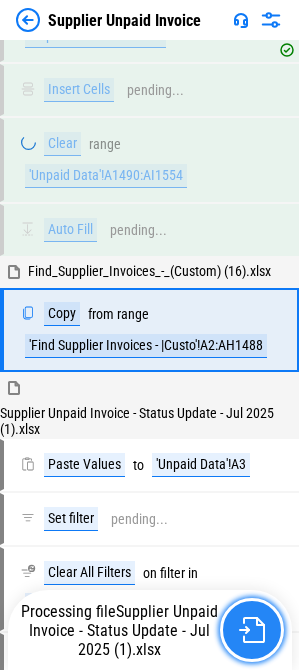 click at bounding box center (252, 630) 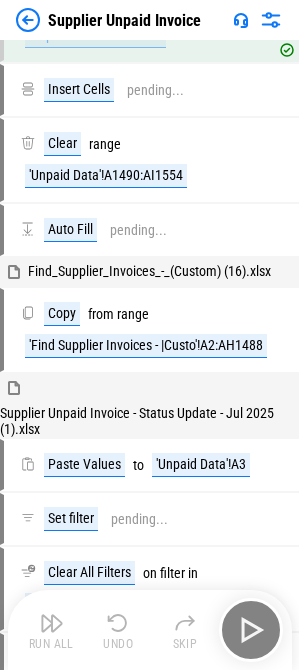 click on "Run All Undo Skip" at bounding box center [152, 630] 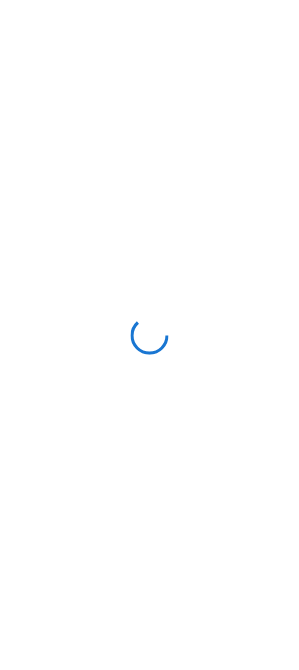 scroll, scrollTop: 0, scrollLeft: 0, axis: both 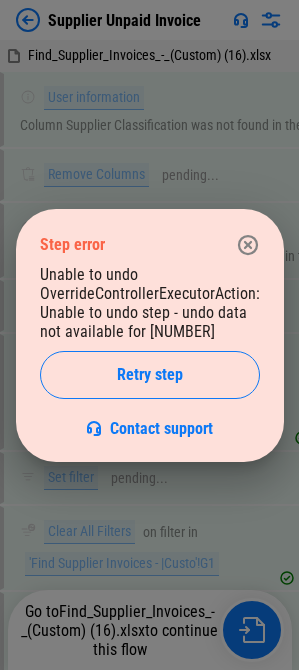 click 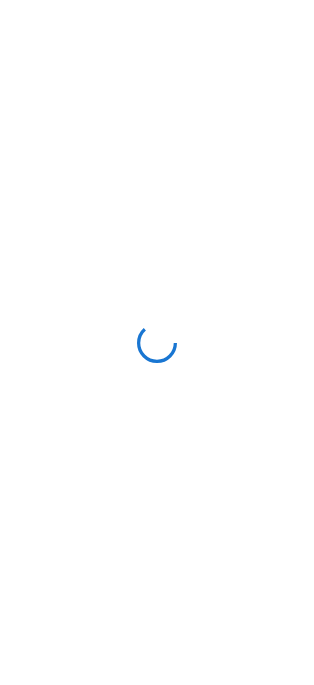 scroll, scrollTop: 0, scrollLeft: 0, axis: both 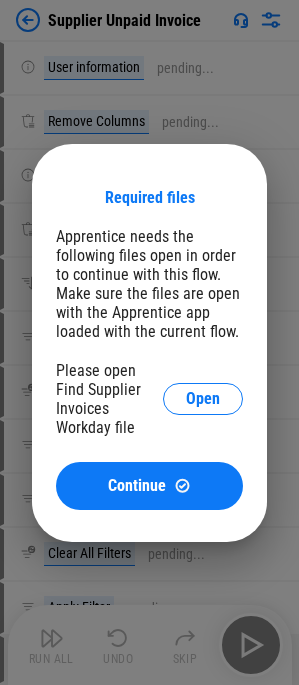 click on "Open" at bounding box center (203, 399) 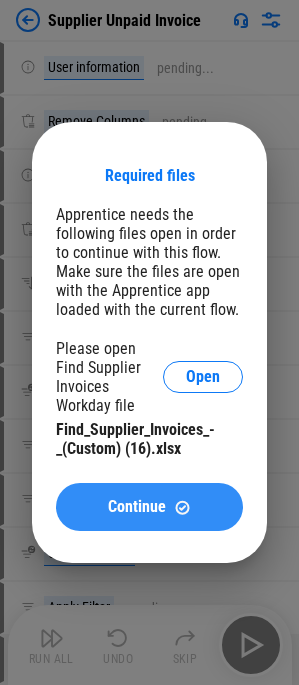 click on "Continue" at bounding box center (149, 507) 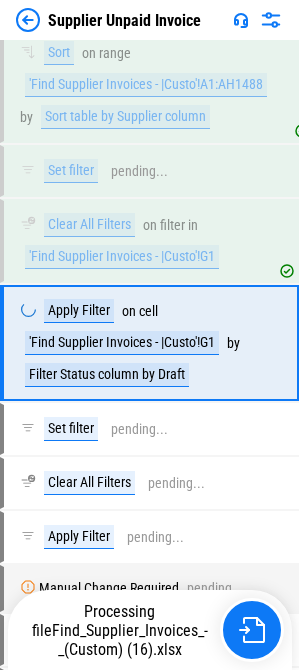 scroll, scrollTop: 315, scrollLeft: 0, axis: vertical 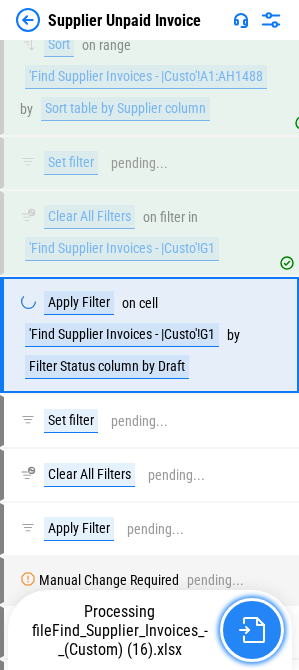 click at bounding box center [252, 630] 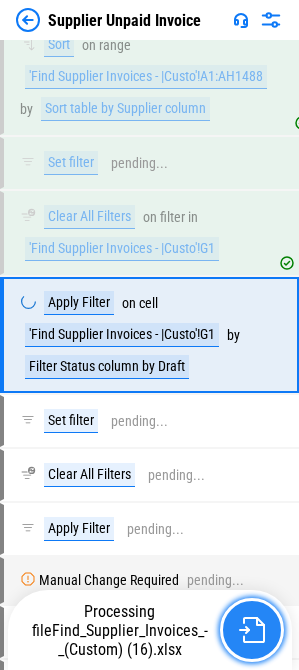 click at bounding box center (252, 630) 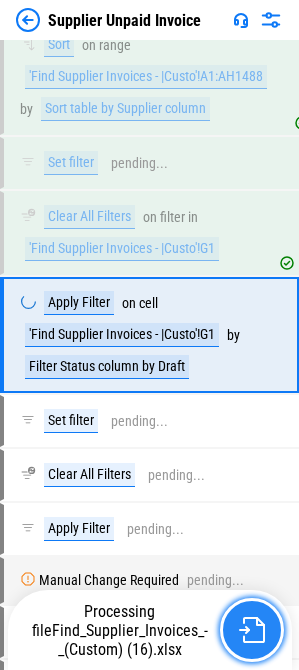 click at bounding box center (252, 630) 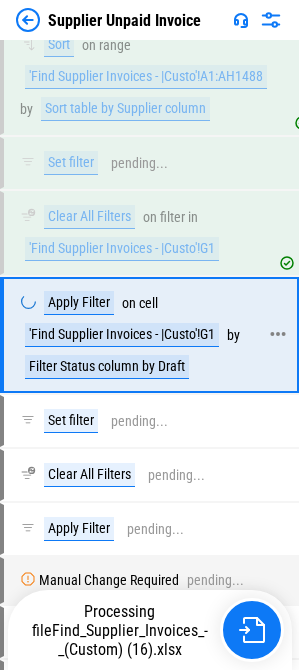 click on "Apply Filter on cell 'Find Supplier Invoices - |Custo'!G1 by Filter Status column by Draft" at bounding box center (146, 335) 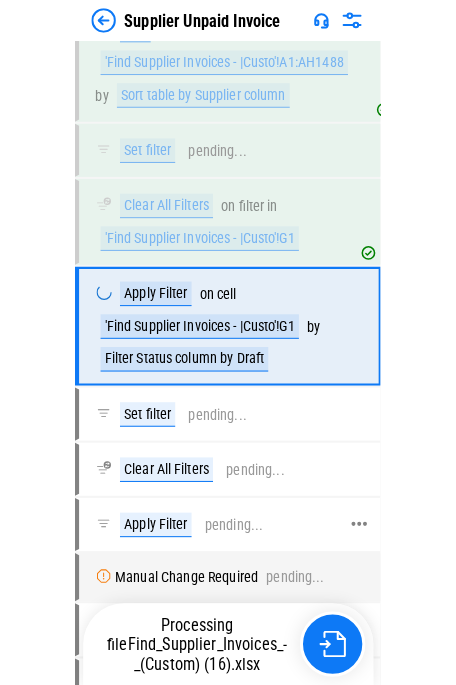 scroll, scrollTop: 315, scrollLeft: 0, axis: vertical 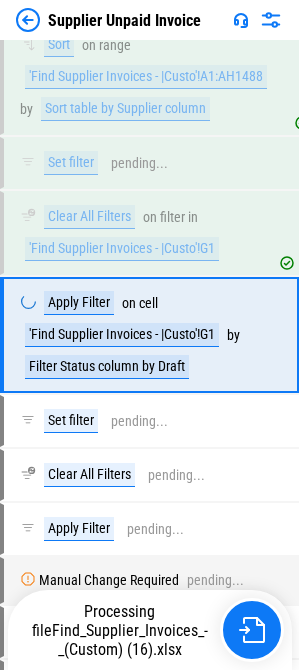 click on "Find_Supplier_Invoices_-_(Custom) (16).xlsx" at bounding box center (130, 640) 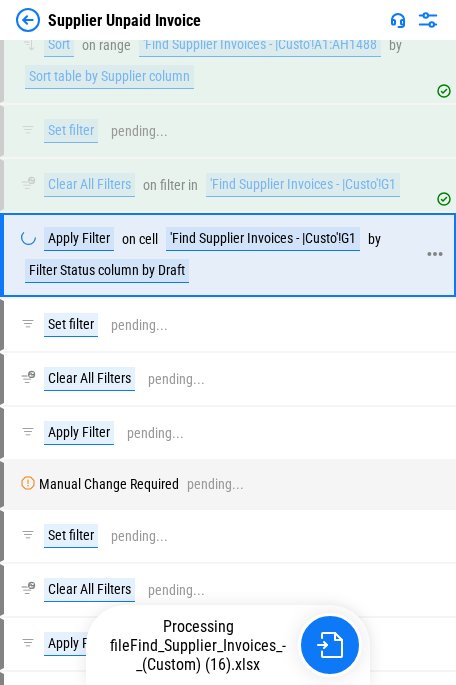 click on "Apply Filter" at bounding box center [79, 239] 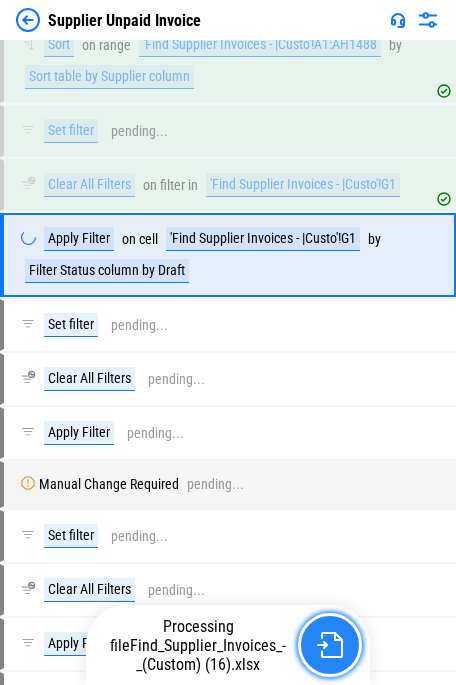 click at bounding box center (330, 645) 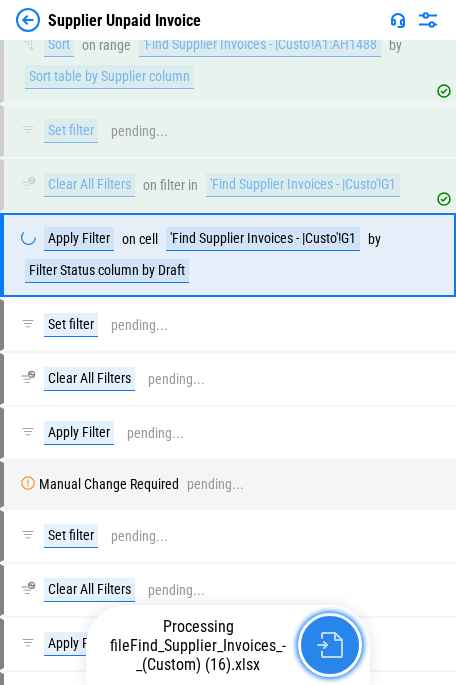 click at bounding box center [330, 645] 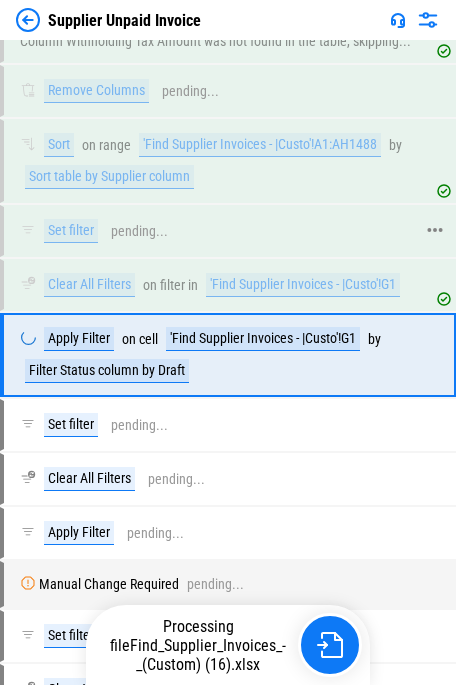 scroll, scrollTop: 315, scrollLeft: 0, axis: vertical 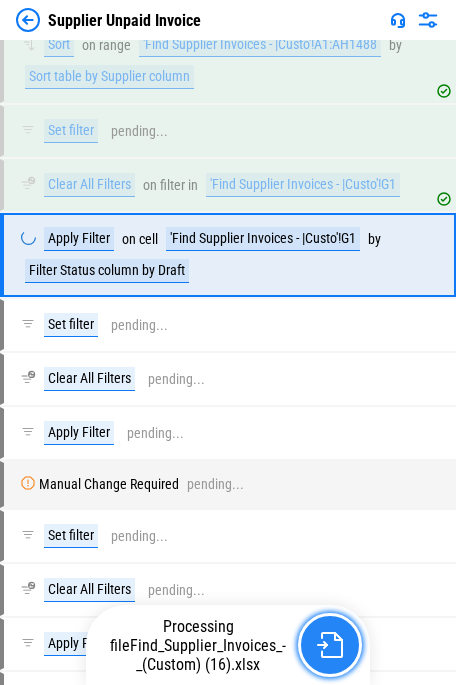 click at bounding box center (330, 645) 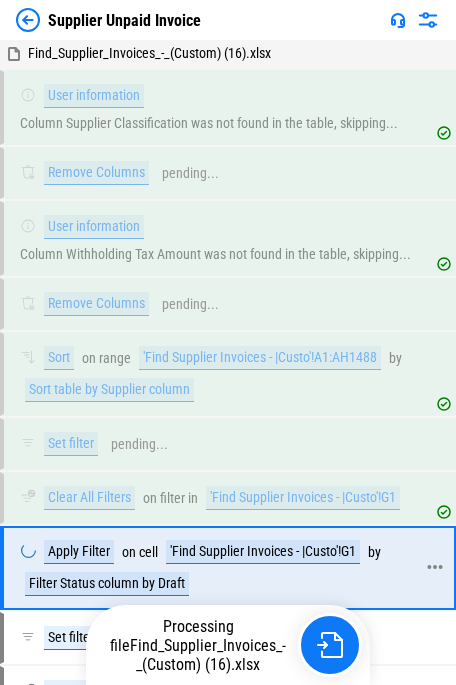 scroll, scrollTop: 0, scrollLeft: 0, axis: both 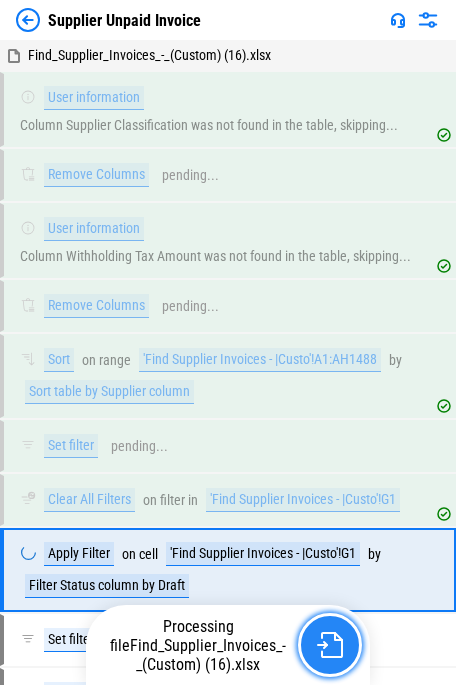 click at bounding box center [330, 645] 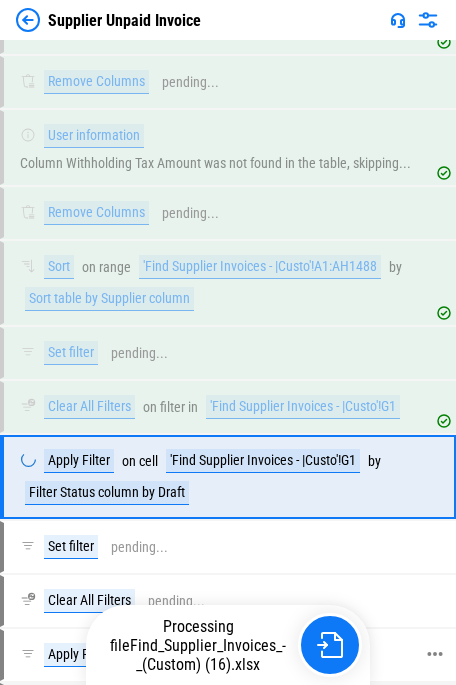 scroll, scrollTop: 0, scrollLeft: 0, axis: both 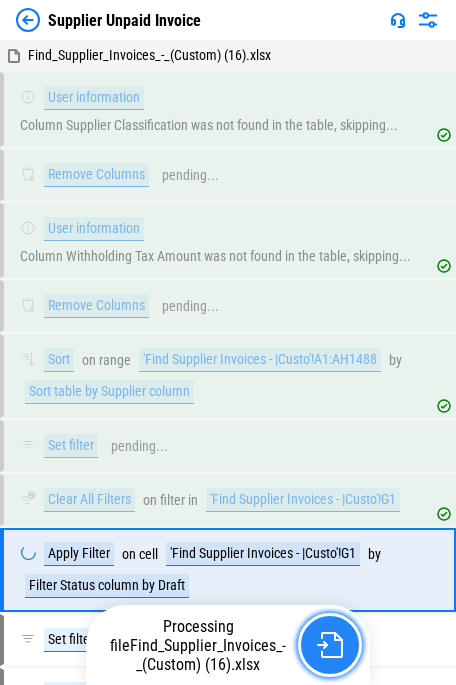 click at bounding box center [330, 645] 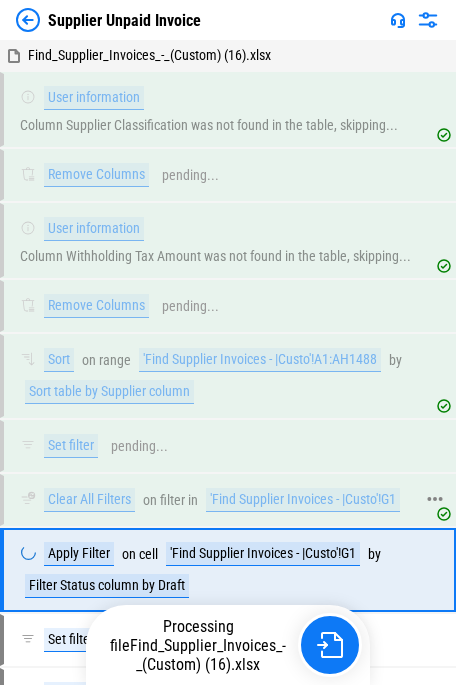 drag, startPoint x: 192, startPoint y: 527, endPoint x: 194, endPoint y: 517, distance: 10.198039 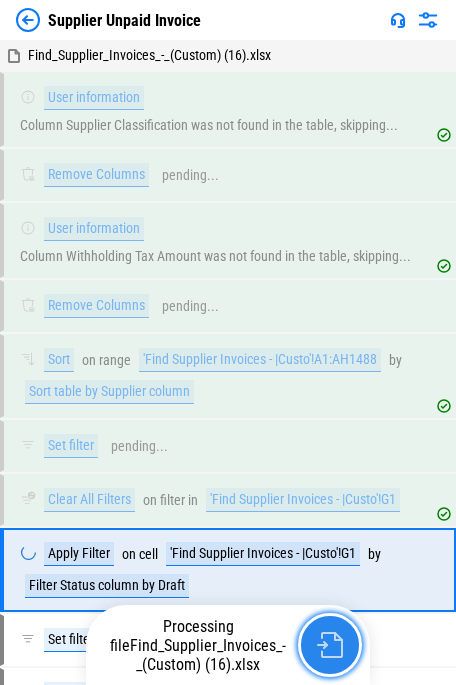 click at bounding box center (330, 645) 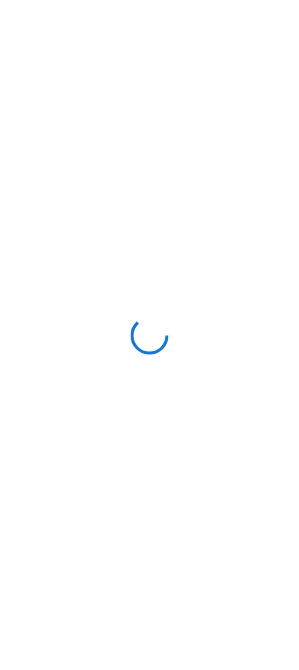 scroll, scrollTop: 0, scrollLeft: 0, axis: both 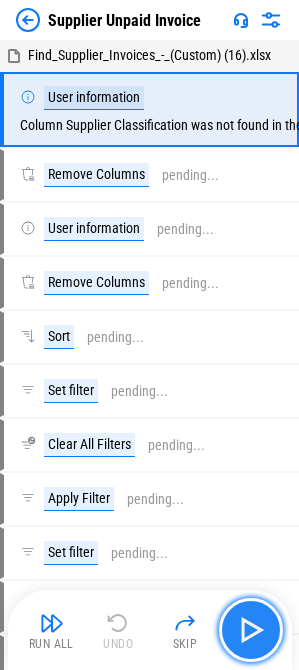 click at bounding box center [251, 630] 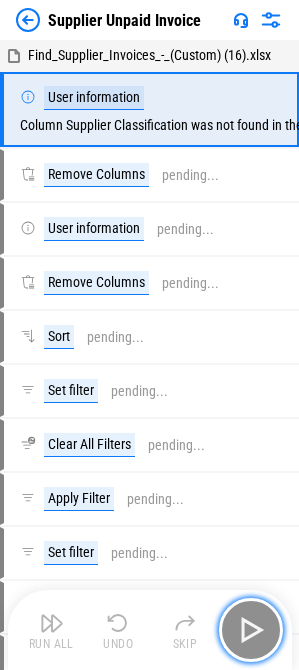 click at bounding box center [251, 630] 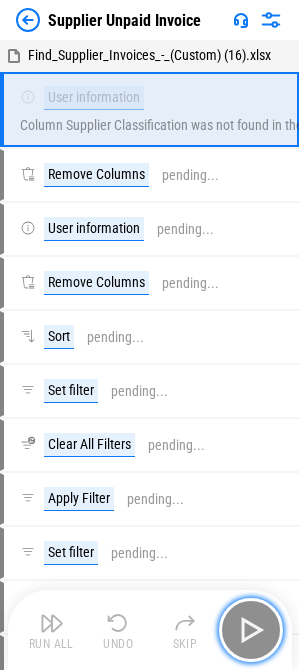 click at bounding box center [251, 630] 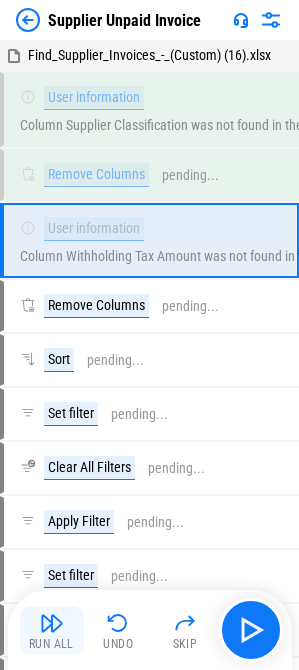 click at bounding box center (52, 623) 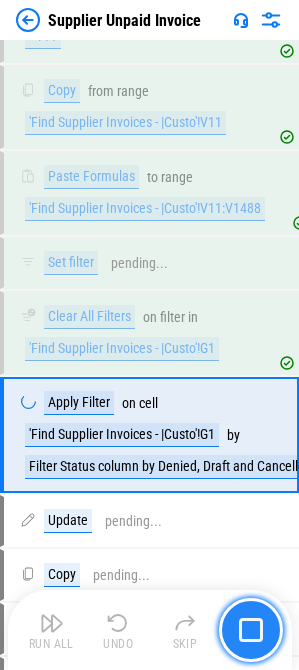 click at bounding box center (251, 630) 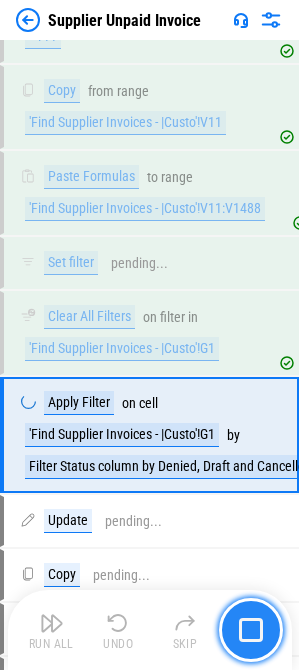 click at bounding box center (251, 630) 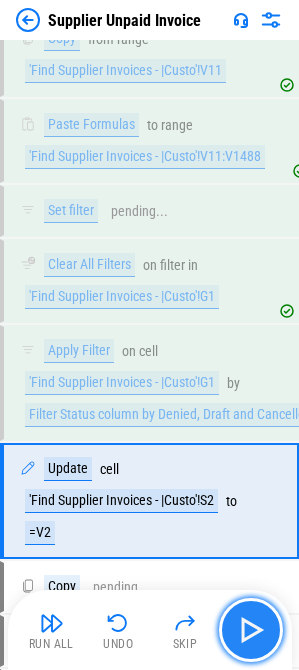 click at bounding box center [251, 630] 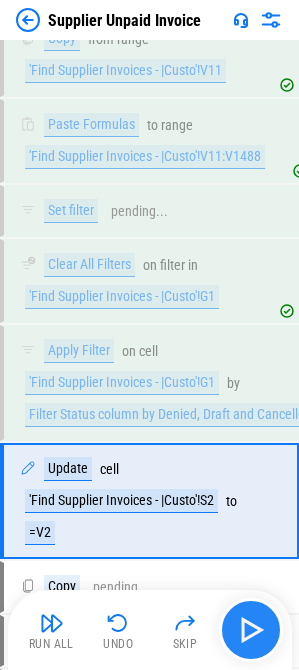 scroll, scrollTop: 2019, scrollLeft: 0, axis: vertical 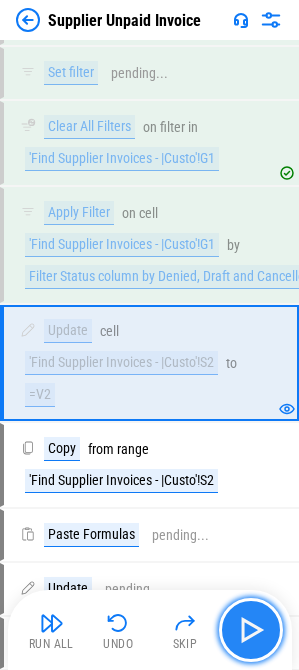 click at bounding box center [251, 630] 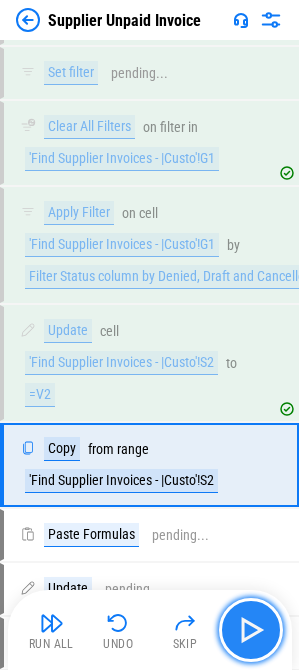 click at bounding box center (251, 630) 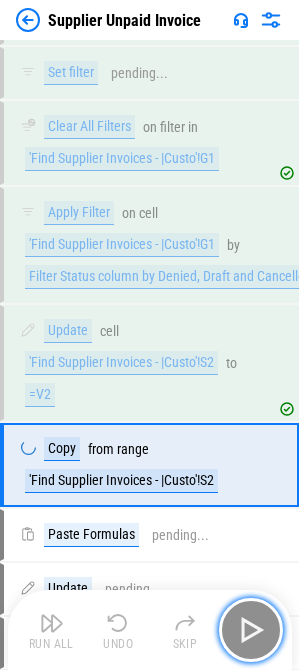 click at bounding box center [251, 630] 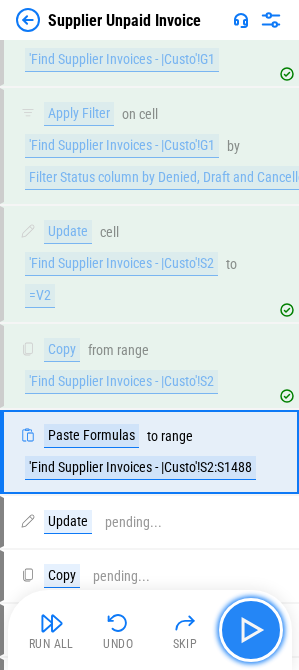 click at bounding box center (251, 630) 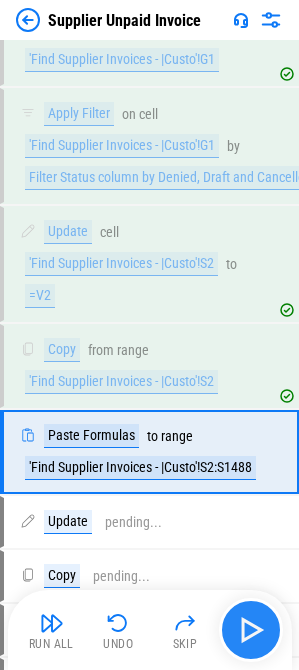 scroll, scrollTop: 2237, scrollLeft: 0, axis: vertical 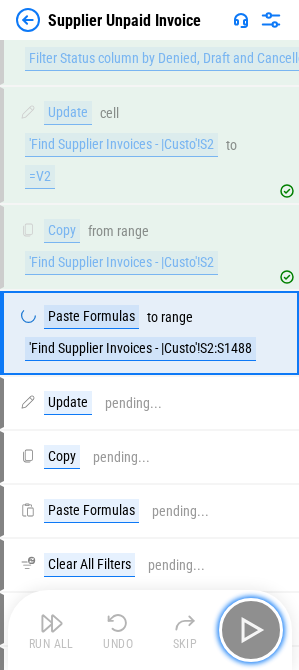 click at bounding box center (251, 630) 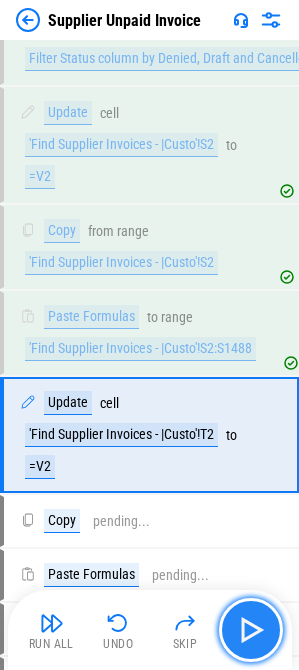 click at bounding box center [251, 630] 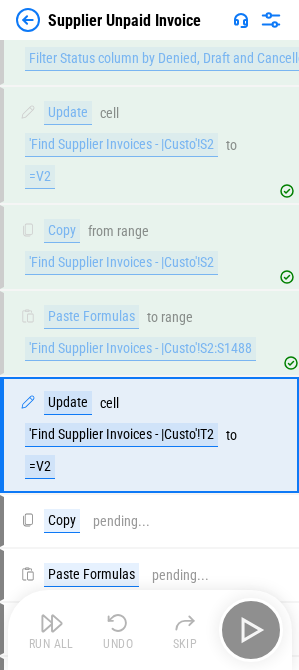 click on "Run All Undo Skip" at bounding box center [152, 630] 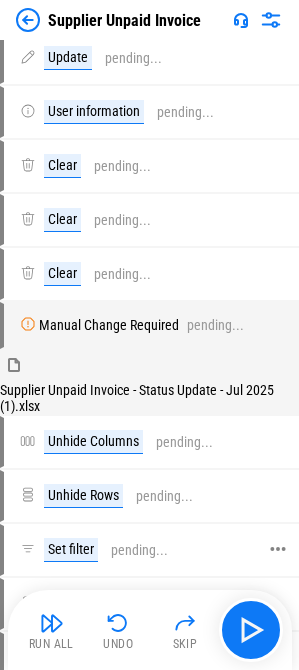 scroll, scrollTop: 3037, scrollLeft: 0, axis: vertical 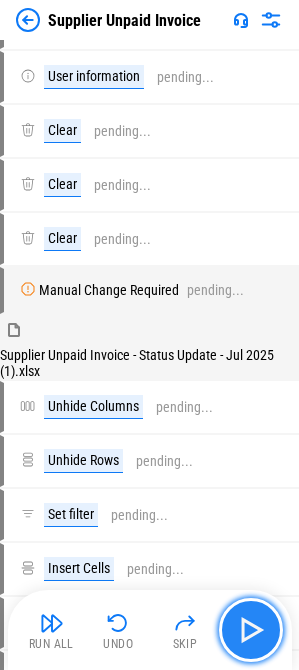click at bounding box center (251, 630) 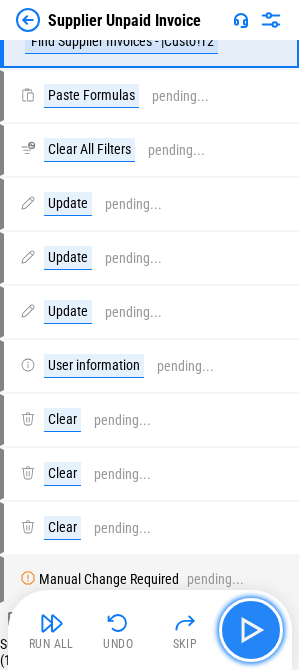 click at bounding box center [251, 630] 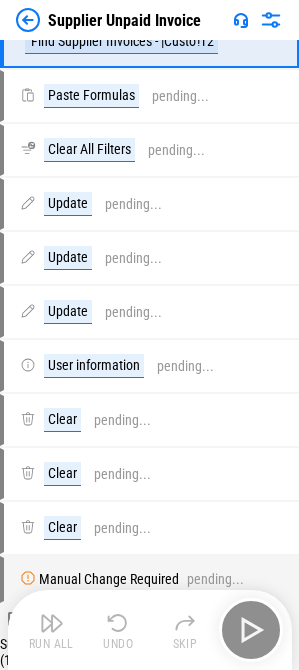 scroll, scrollTop: 2555, scrollLeft: 0, axis: vertical 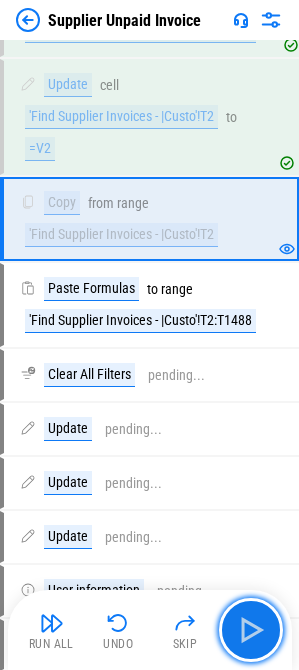click at bounding box center [251, 630] 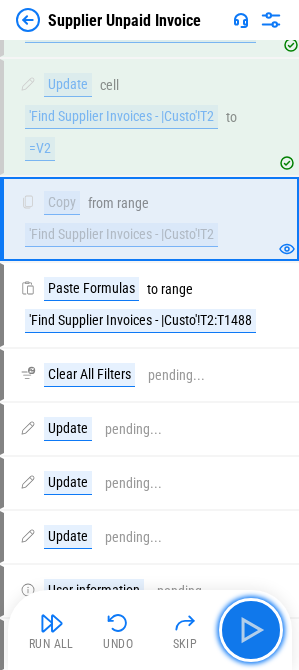 click at bounding box center [251, 630] 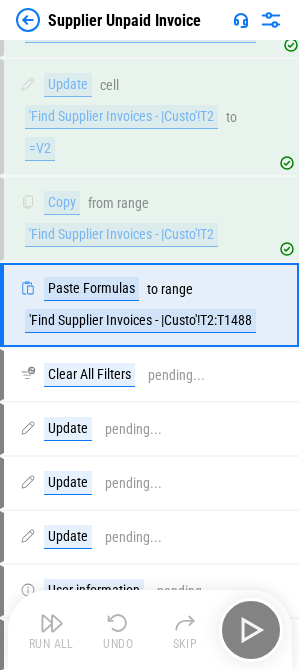 click on "Run All Undo Skip" at bounding box center [152, 630] 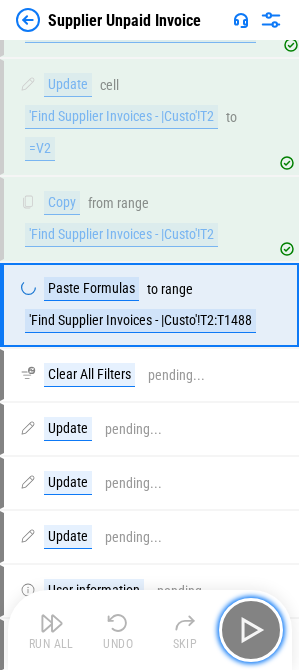 click at bounding box center [251, 630] 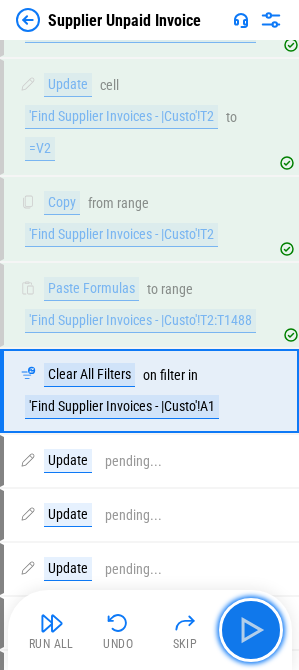 click at bounding box center (251, 630) 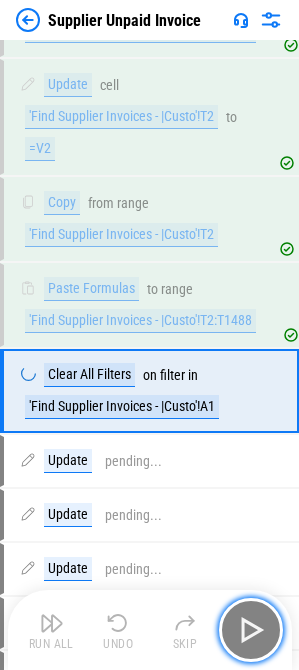 click at bounding box center [251, 630] 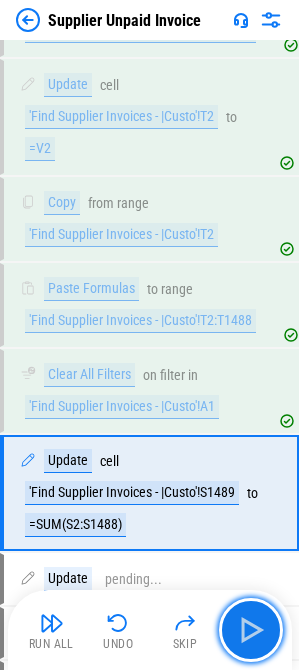 click at bounding box center (251, 630) 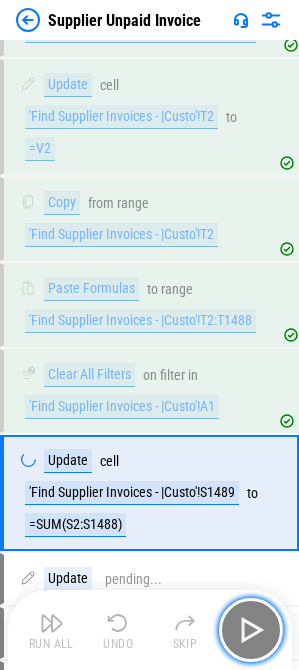 click at bounding box center (251, 630) 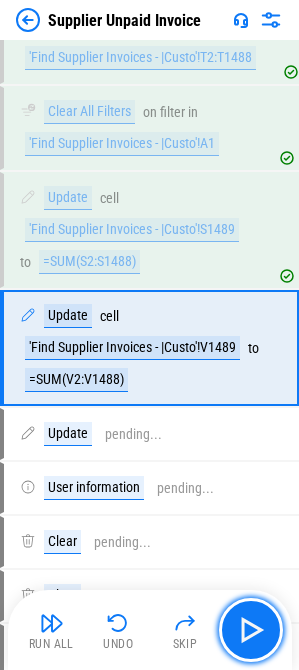 click at bounding box center (251, 630) 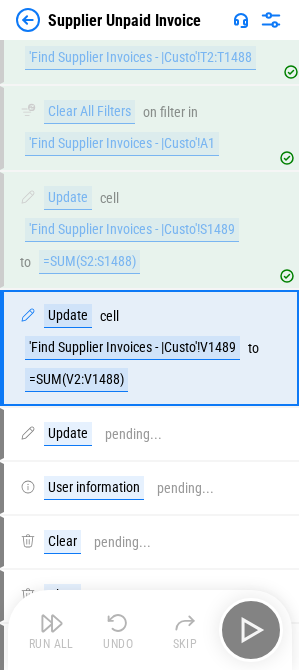 scroll, scrollTop: 2833, scrollLeft: 0, axis: vertical 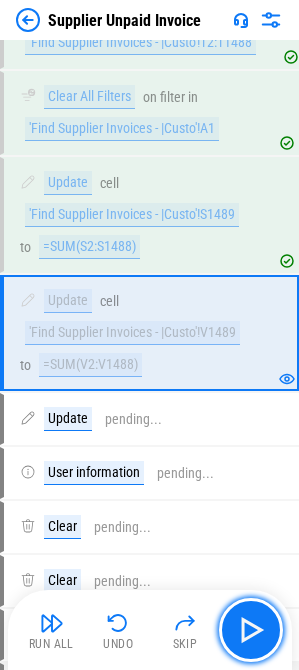 click at bounding box center (251, 630) 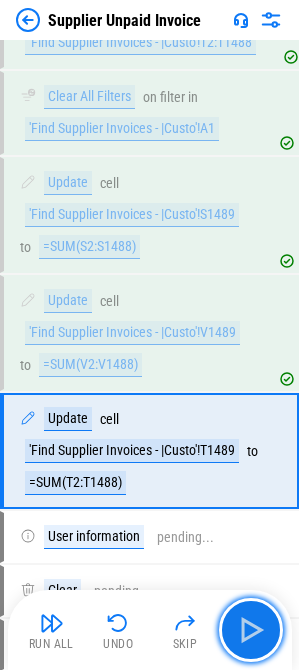 click at bounding box center (251, 630) 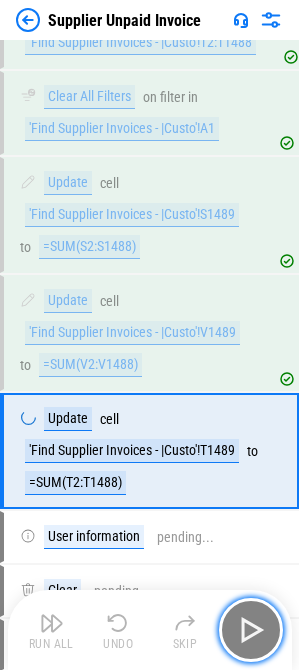 click at bounding box center (251, 630) 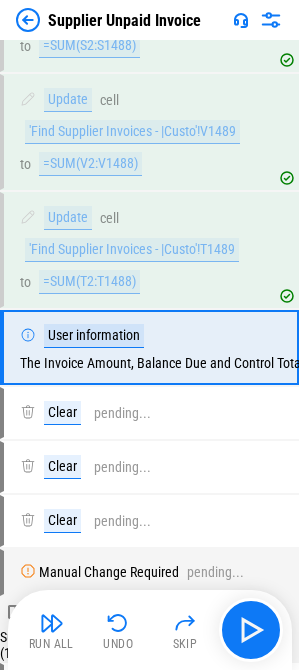 scroll, scrollTop: 3049, scrollLeft: 0, axis: vertical 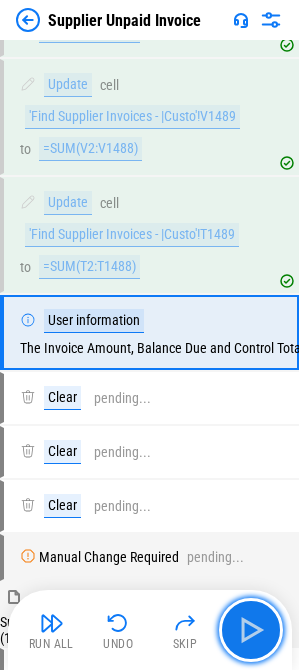 click at bounding box center [251, 630] 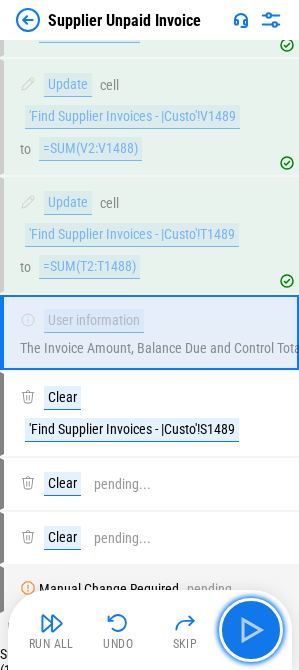 click at bounding box center (251, 630) 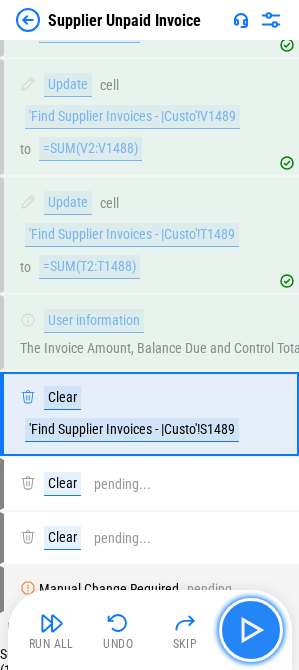 click at bounding box center (251, 630) 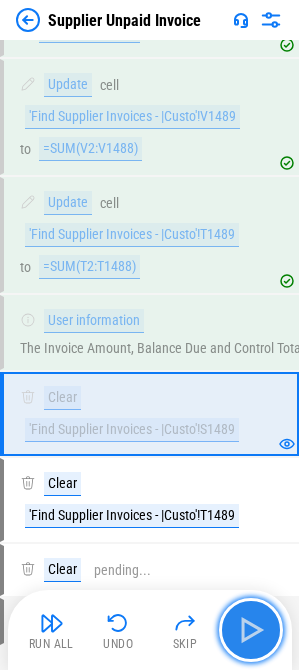 click at bounding box center (251, 630) 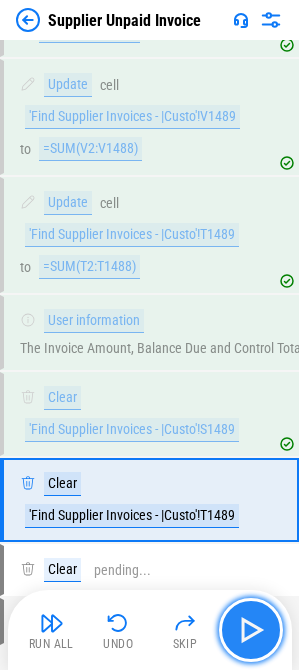 click at bounding box center [251, 630] 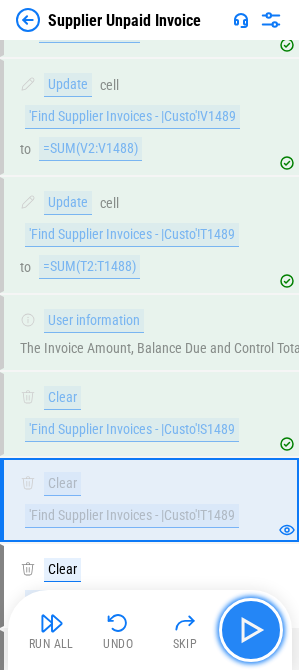 click at bounding box center (251, 630) 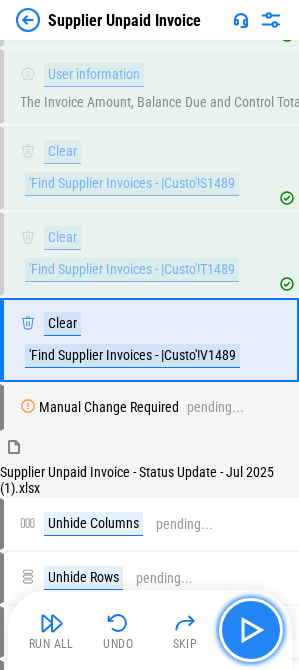 click at bounding box center (251, 630) 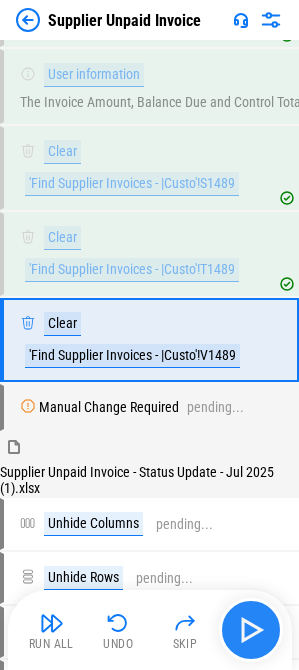 scroll, scrollTop: 3302, scrollLeft: 0, axis: vertical 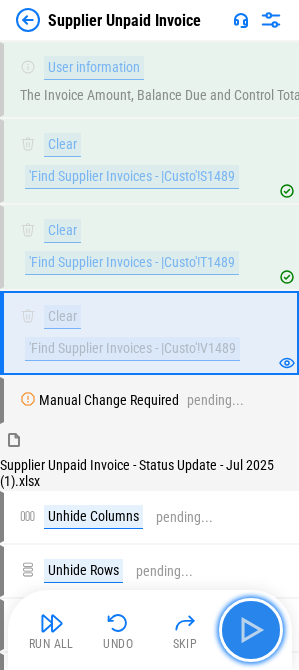 click at bounding box center (251, 630) 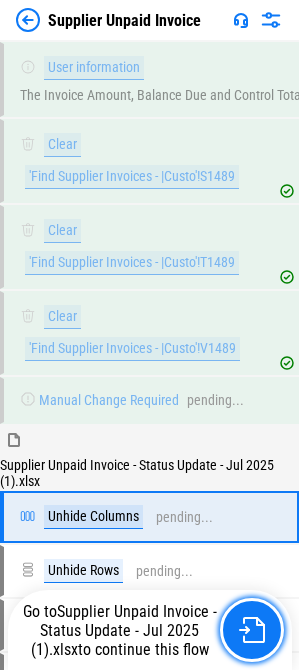 click at bounding box center (252, 630) 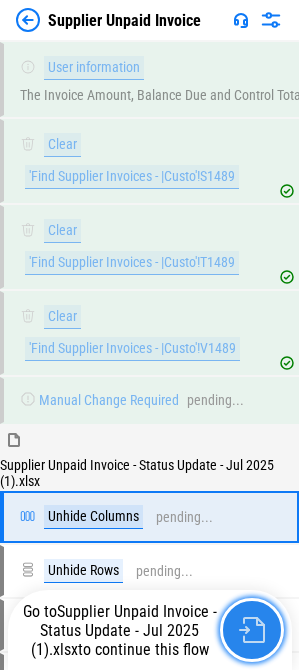 click at bounding box center [252, 630] 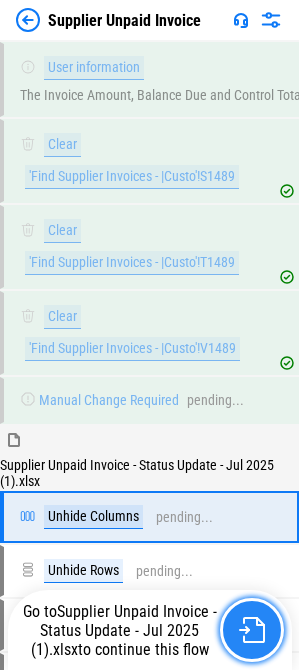 click at bounding box center [252, 630] 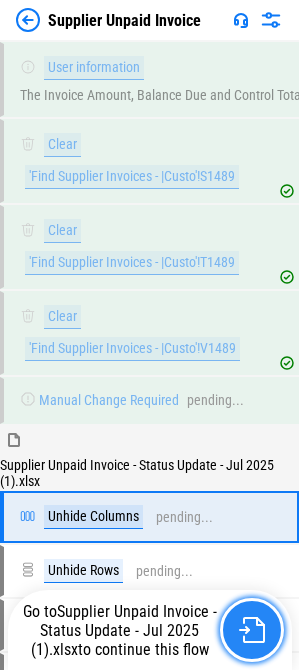 click at bounding box center (252, 630) 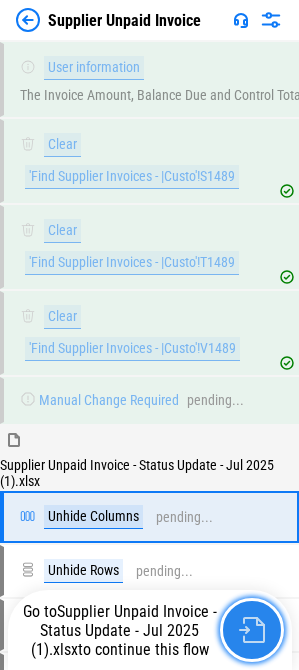 click at bounding box center [252, 630] 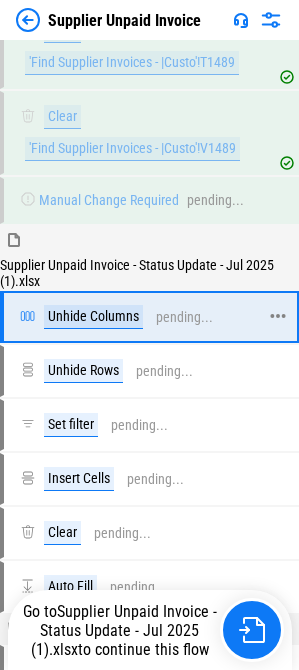 scroll, scrollTop: 3602, scrollLeft: 0, axis: vertical 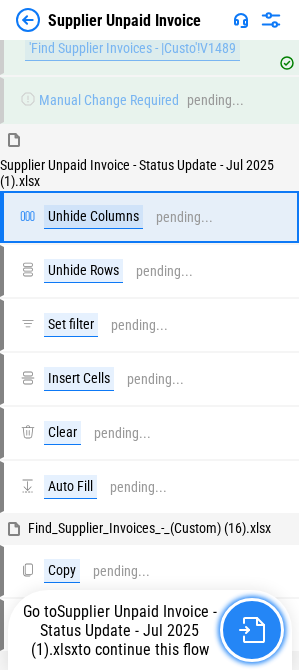 click at bounding box center (252, 630) 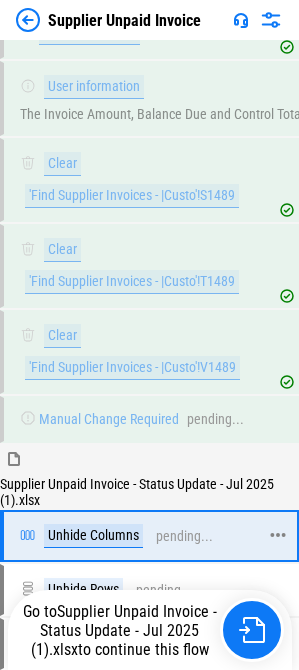 scroll, scrollTop: 3302, scrollLeft: 0, axis: vertical 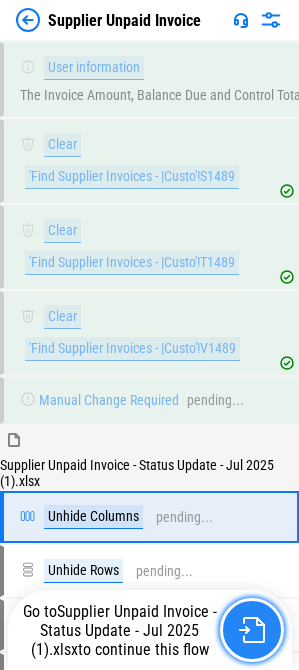 click at bounding box center (252, 630) 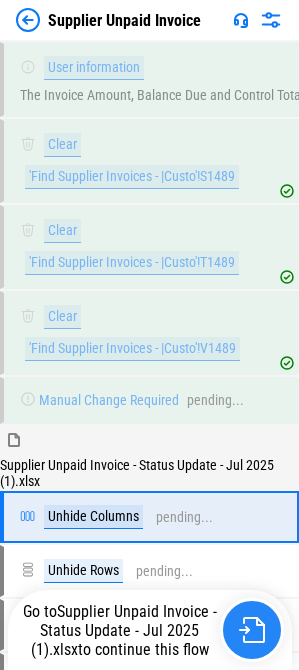 click at bounding box center (252, 630) 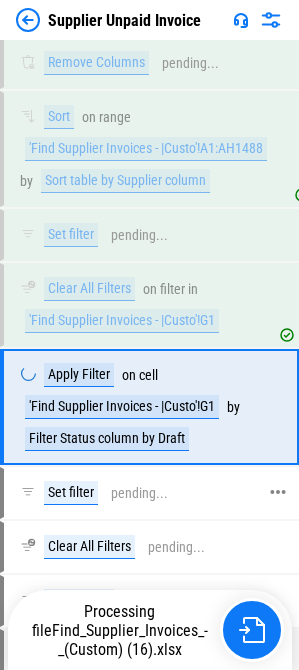 scroll, scrollTop: 306, scrollLeft: 0, axis: vertical 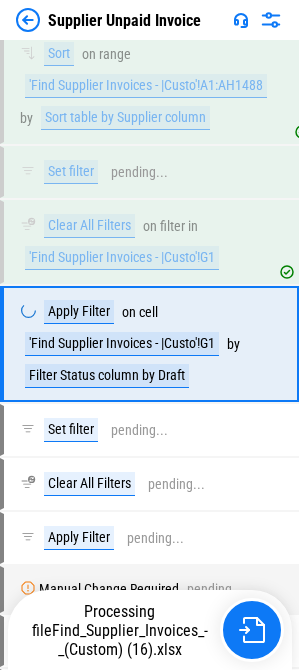 click at bounding box center [28, 20] 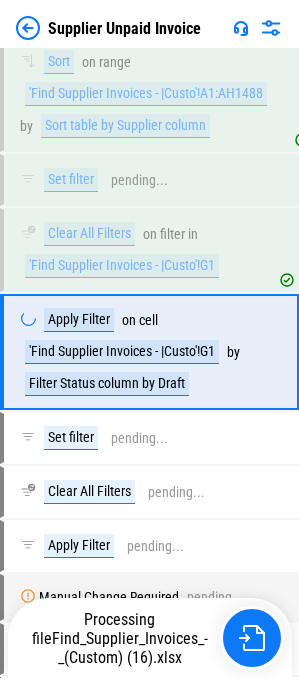 scroll, scrollTop: 0, scrollLeft: 0, axis: both 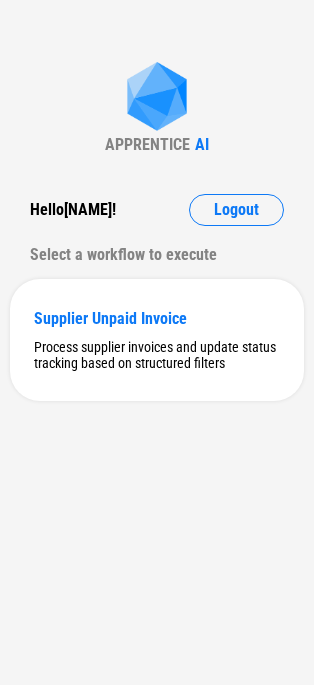 click on "APPRENTICE AI Hello  [NAME] ! Logout Select a workflow to execute Supplier Unpaid Invoice Process supplier invoices and update status tracking based on structured filters" at bounding box center [157, 342] 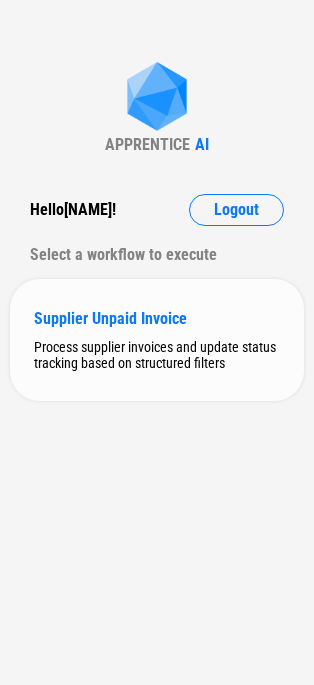 click on "Process supplier invoices and update status tracking based on structured filters" at bounding box center [157, 355] 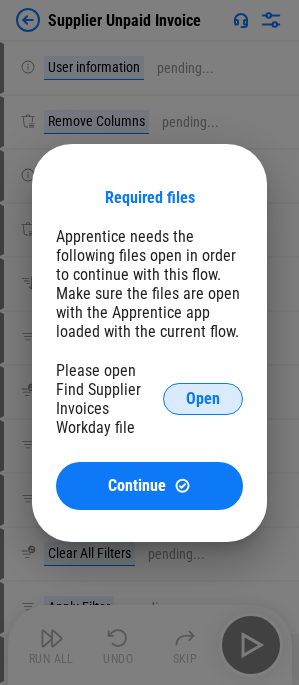 click on "Open" at bounding box center [203, 399] 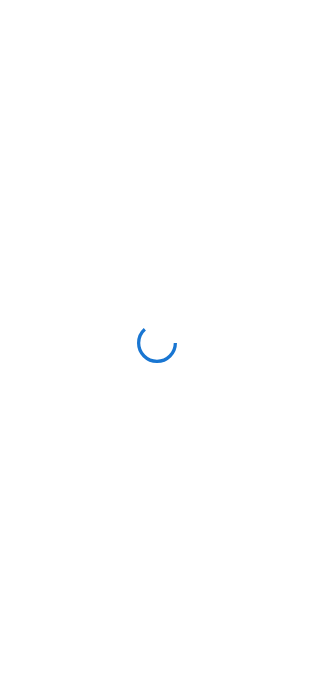 scroll, scrollTop: 0, scrollLeft: 0, axis: both 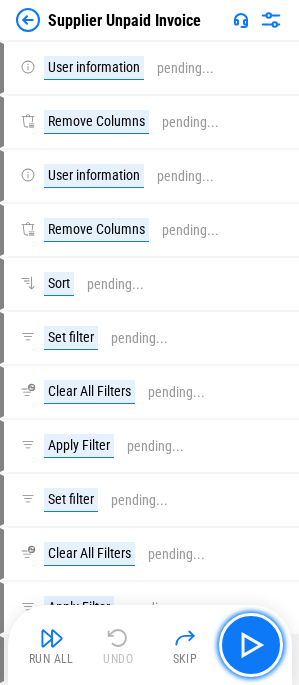 click at bounding box center [251, 645] 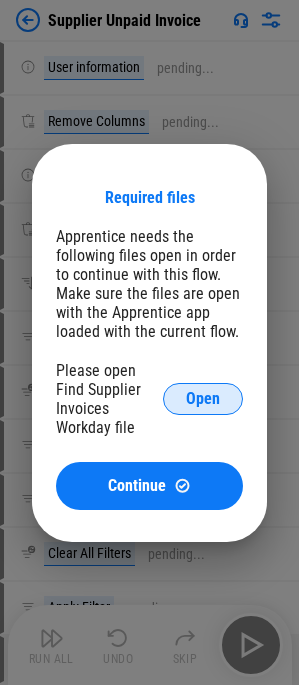 click on "Open" at bounding box center [203, 399] 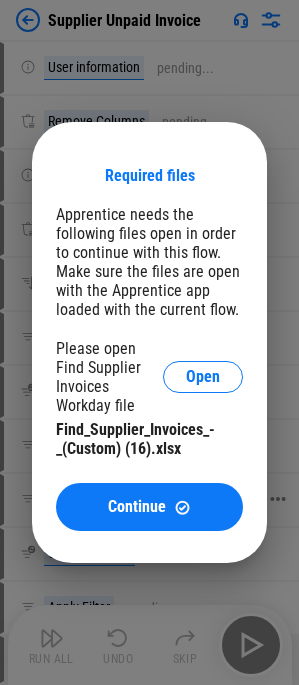 click at bounding box center (182, 507) 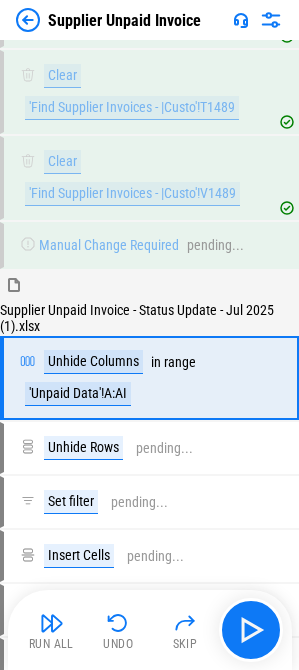 scroll, scrollTop: 3489, scrollLeft: 0, axis: vertical 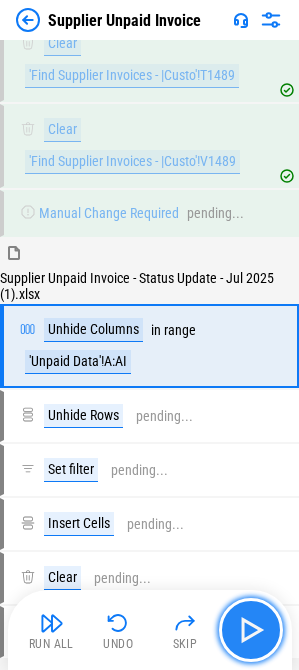drag, startPoint x: 244, startPoint y: 618, endPoint x: 248, endPoint y: 634, distance: 16.492422 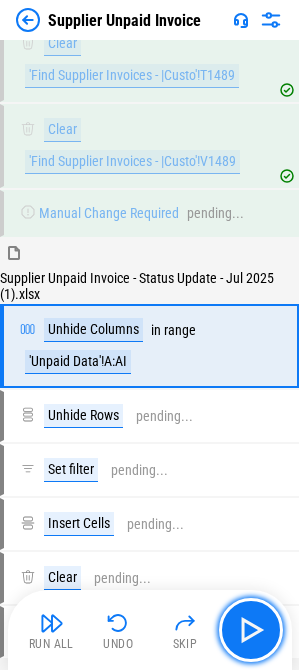 click at bounding box center (251, 630) 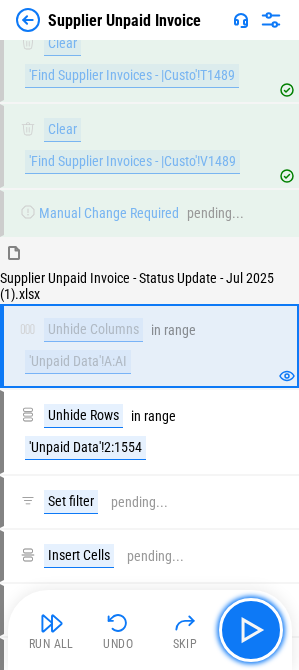 click at bounding box center [251, 630] 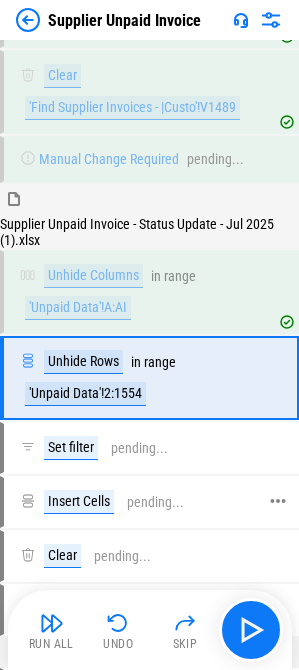 scroll, scrollTop: 3589, scrollLeft: 0, axis: vertical 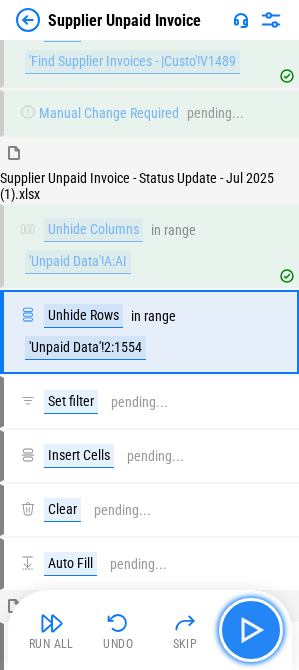 click at bounding box center [251, 630] 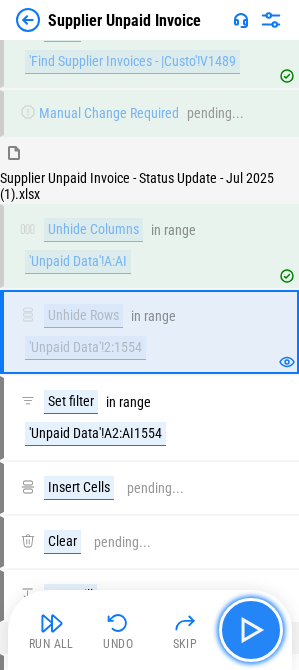 click at bounding box center [251, 630] 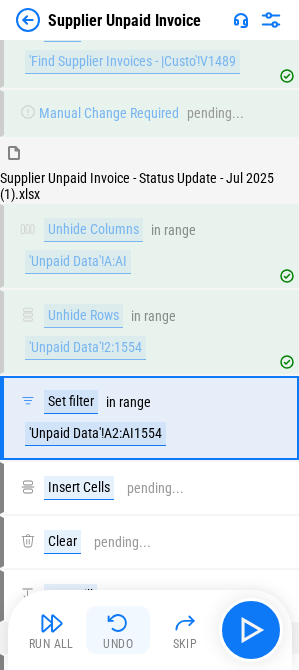 click at bounding box center (118, 623) 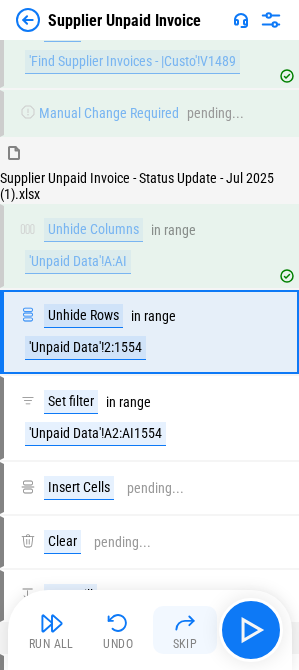 click on "Skip" at bounding box center [185, 644] 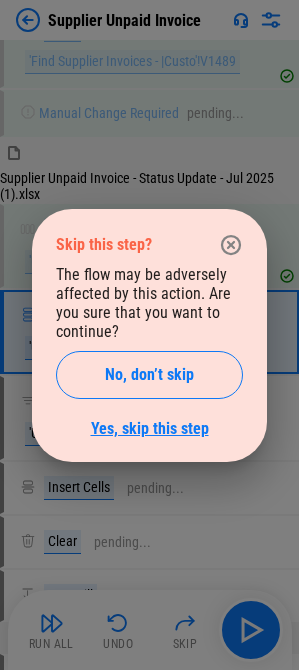 click on "Yes, skip this step" at bounding box center (150, 428) 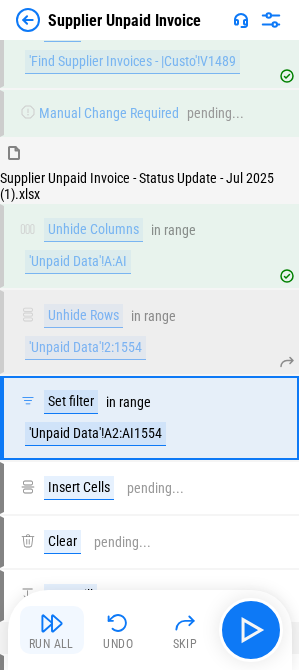 click at bounding box center (52, 623) 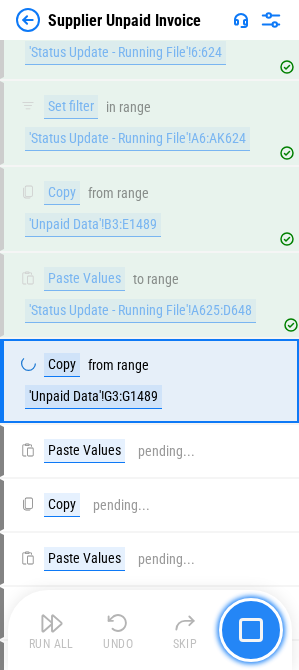 scroll, scrollTop: 5076, scrollLeft: 0, axis: vertical 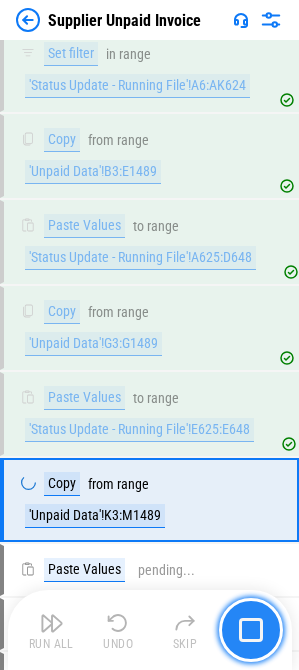 click at bounding box center [251, 630] 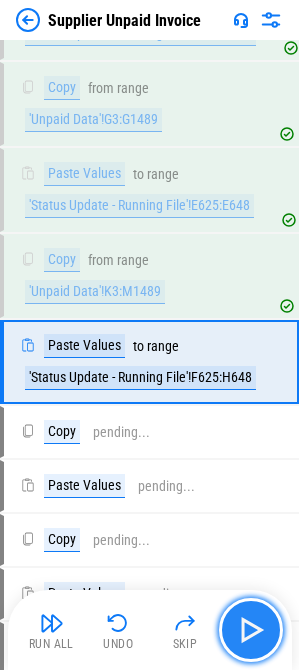 scroll, scrollTop: 5334, scrollLeft: 0, axis: vertical 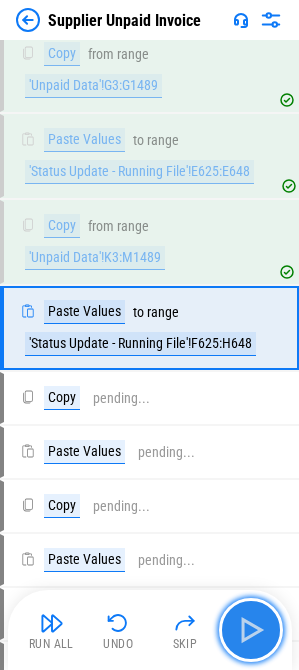 click at bounding box center (251, 630) 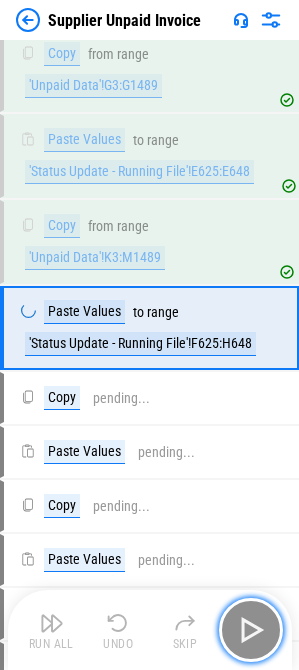 click at bounding box center (251, 630) 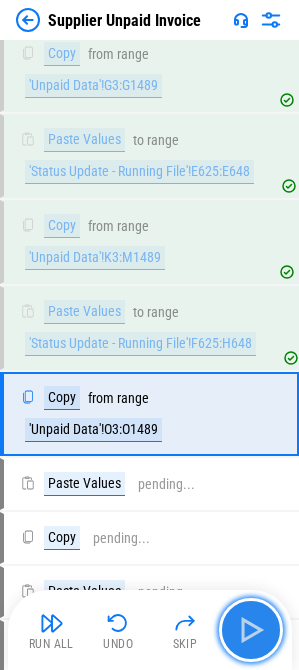 click at bounding box center (251, 630) 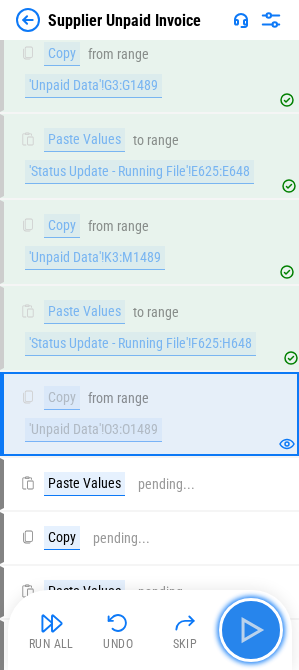 click at bounding box center (251, 630) 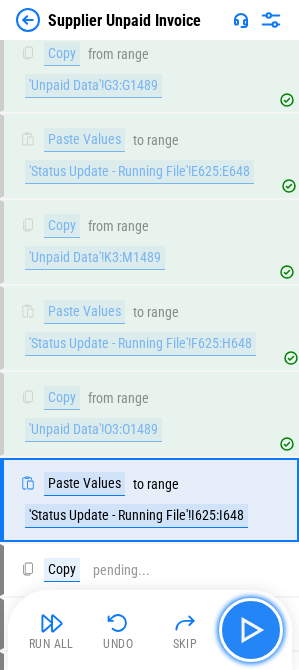 click at bounding box center [251, 630] 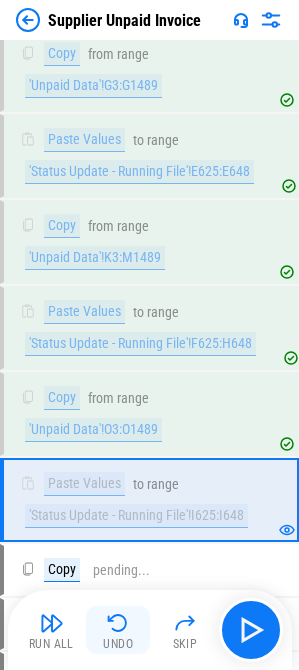 click on "Undo" at bounding box center [118, 630] 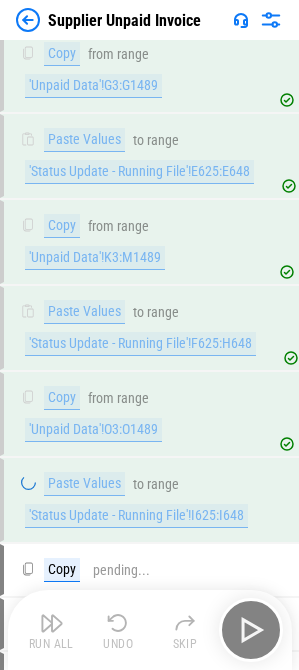 click on "Run All Undo Skip" at bounding box center (152, 630) 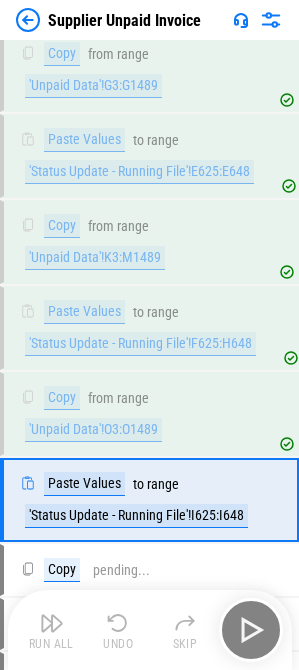 drag, startPoint x: 105, startPoint y: 638, endPoint x: 104, endPoint y: 648, distance: 10.049875 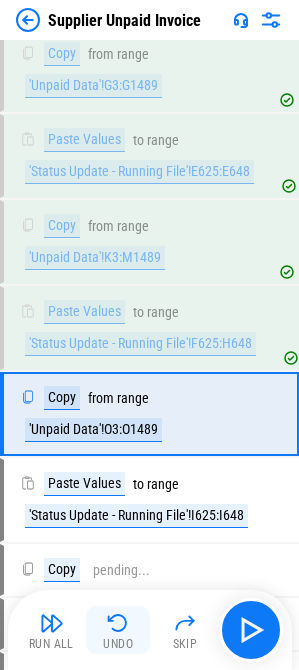 click on "Undo" at bounding box center (118, 644) 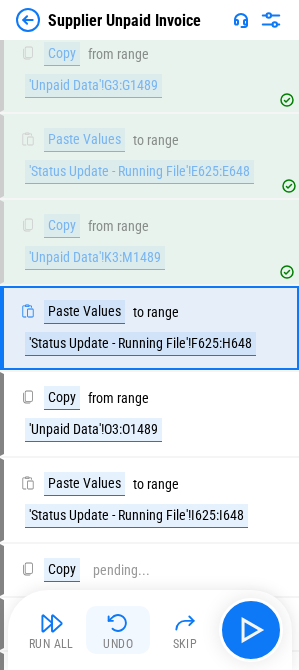 click on "Undo" at bounding box center [118, 644] 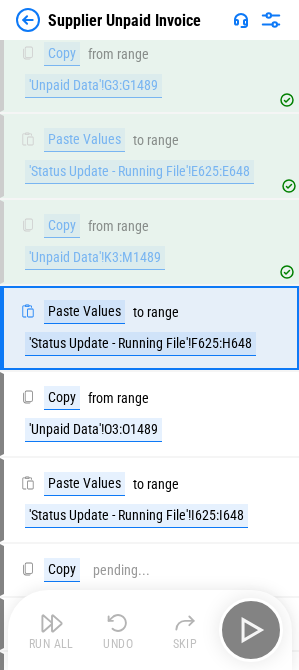 click on "Run All Undo Skip" at bounding box center (152, 630) 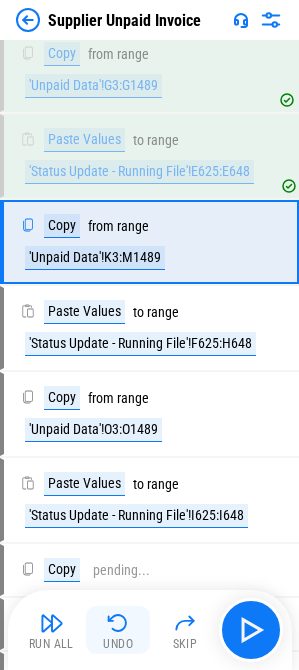 click on "Undo" at bounding box center [118, 644] 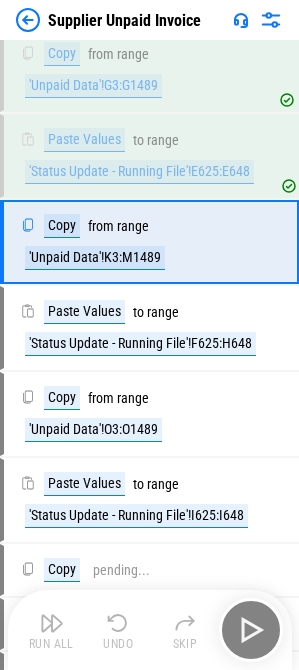 click on "Run All Undo Skip" at bounding box center (152, 630) 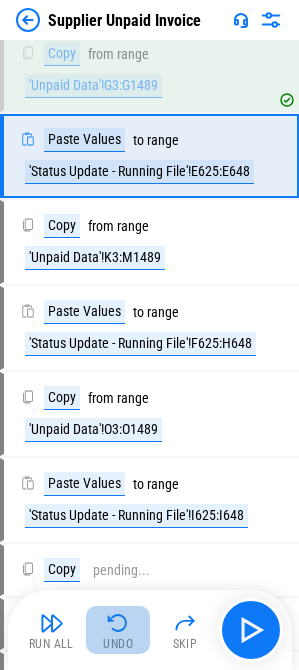 click on "Undo" at bounding box center (118, 644) 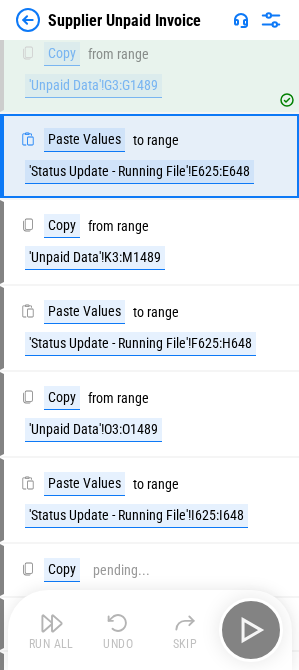 click on "Run All Undo Skip" at bounding box center (152, 630) 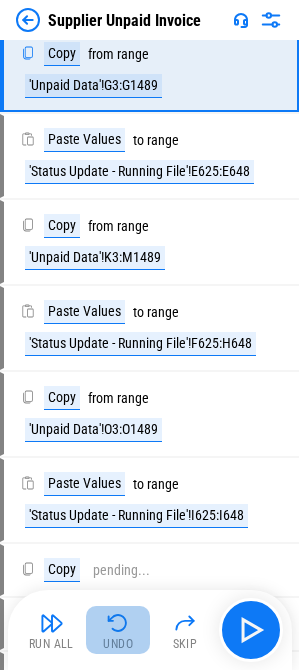 click on "Undo" at bounding box center (118, 644) 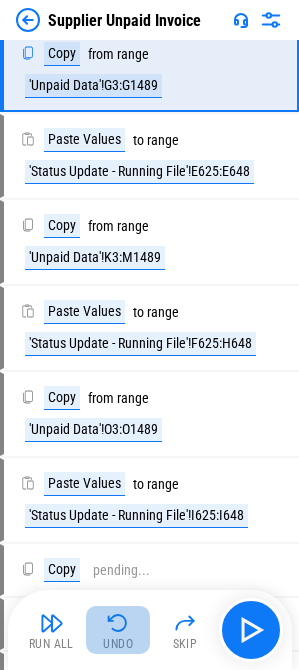 click on "Run All Undo Skip" at bounding box center (152, 630) 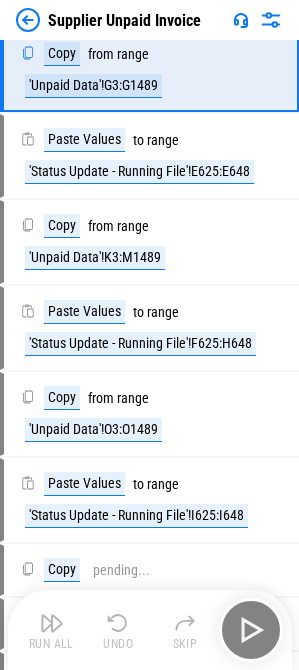 click on "Run All Undo Skip" at bounding box center [152, 630] 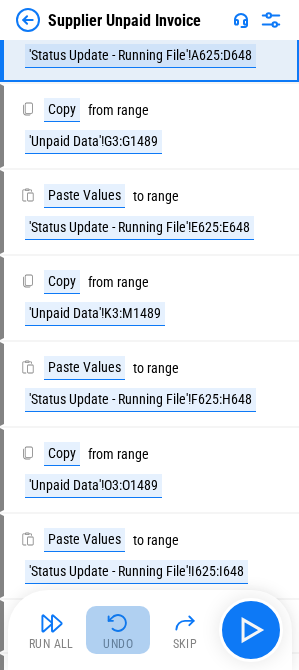 click on "Undo" at bounding box center (118, 644) 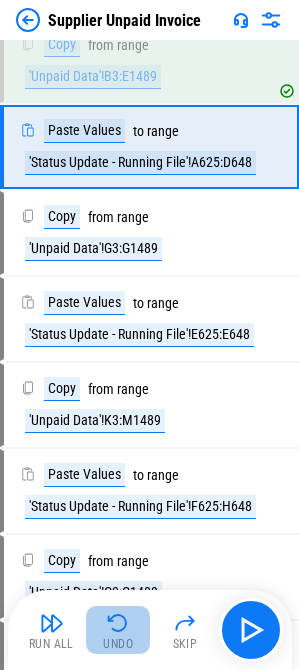 scroll, scrollTop: 5054, scrollLeft: 0, axis: vertical 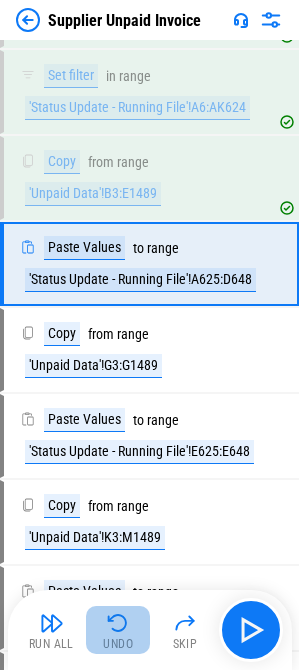 click on "Run All Undo Skip" at bounding box center [152, 630] 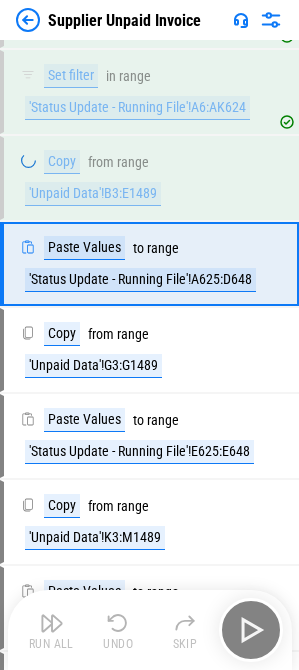 click on "Undo" at bounding box center [118, 644] 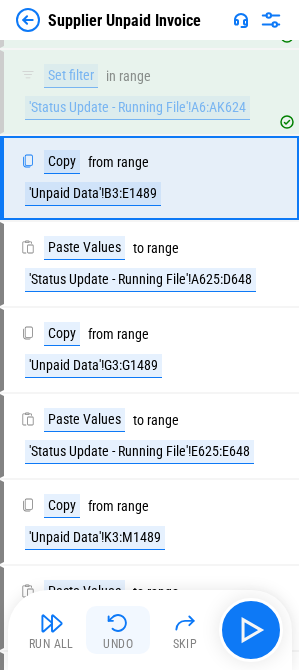 click on "Undo" at bounding box center [118, 644] 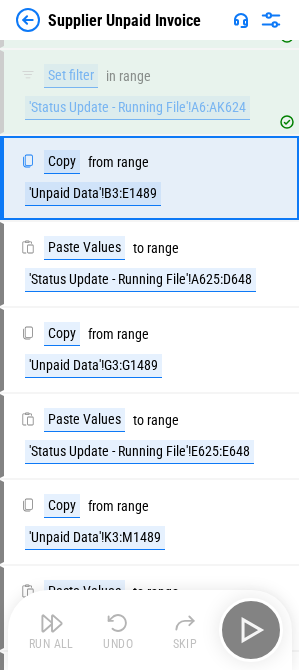 click on "Run All Undo Skip" at bounding box center [152, 630] 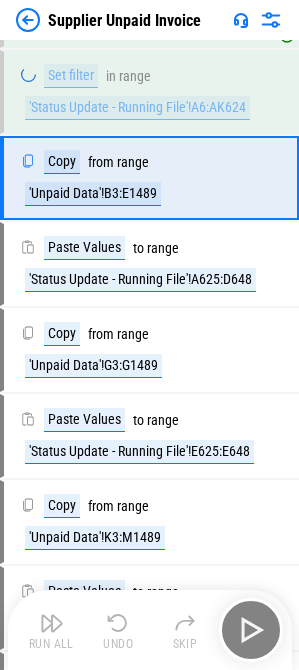 click on "Run All Undo Skip" at bounding box center (152, 630) 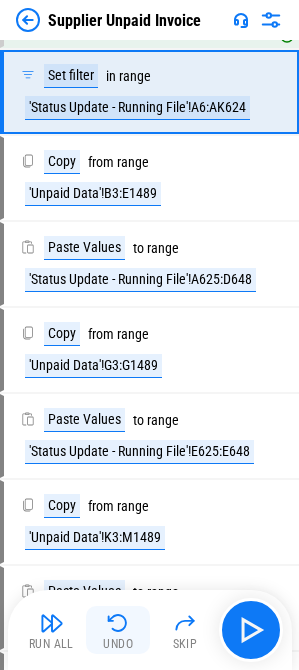 click on "Undo" at bounding box center (118, 644) 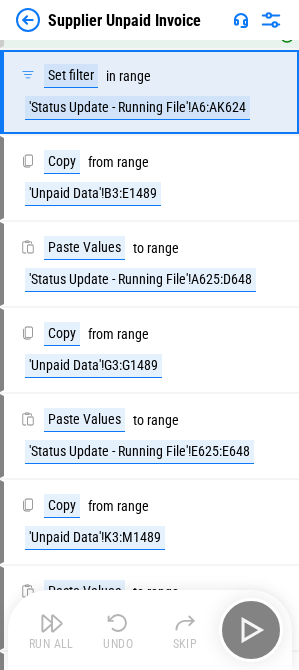 click on "Run All Undo Skip" at bounding box center [152, 630] 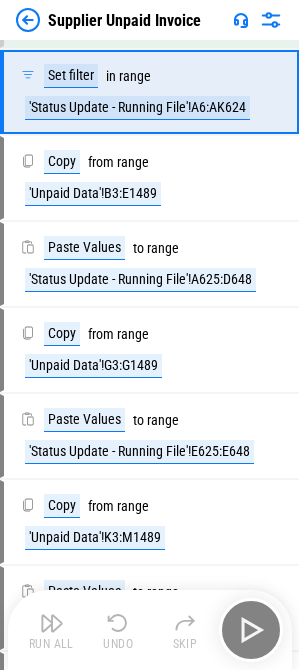 click on "Run All Undo Skip" at bounding box center (152, 630) 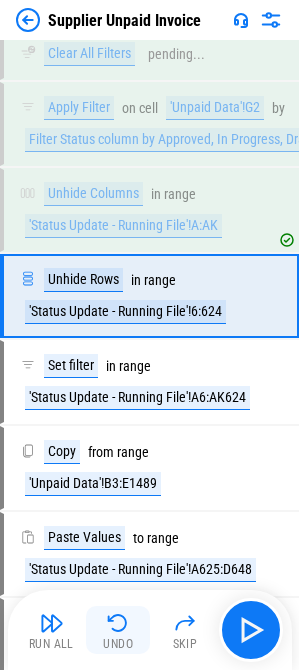 scroll, scrollTop: 4732, scrollLeft: 0, axis: vertical 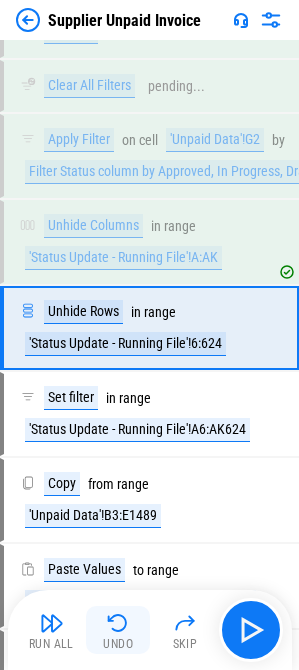 click on "Undo" at bounding box center [118, 644] 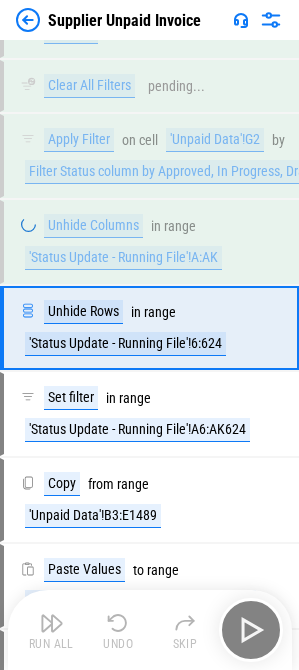 click on "Run All Undo Skip" at bounding box center [152, 630] 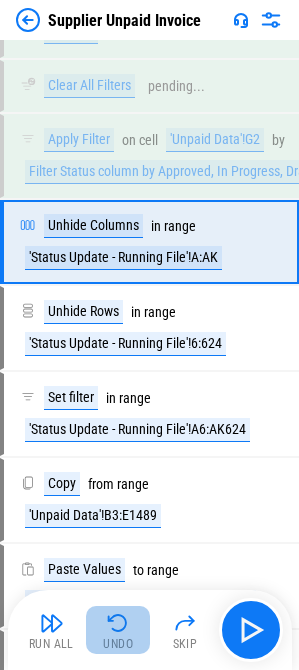 click on "Undo" at bounding box center (118, 644) 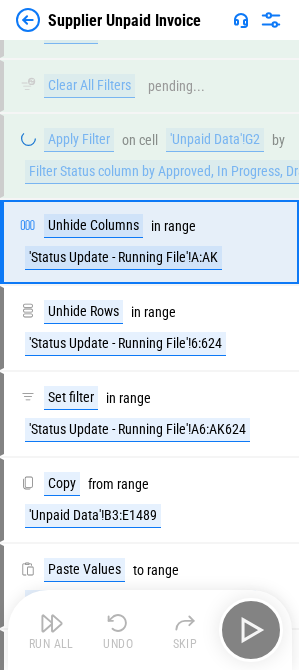 click on "Run All Undo Skip" at bounding box center [152, 630] 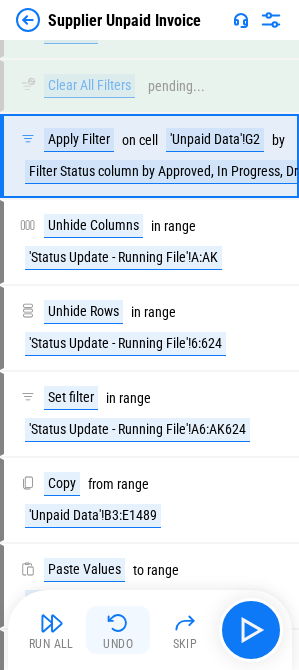 click on "Run All Undo Skip" at bounding box center [152, 630] 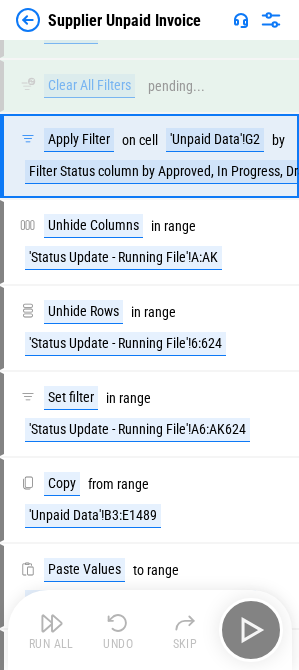 click on "Run All Undo Skip" at bounding box center (152, 630) 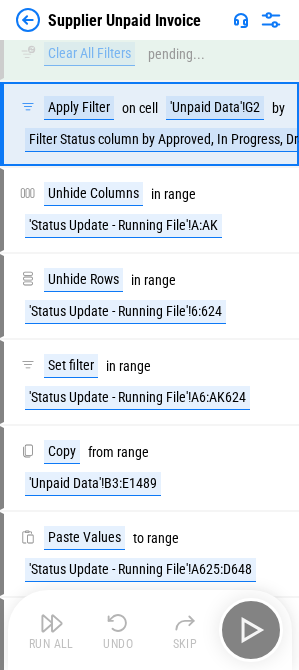 click on "Run All Undo Skip" at bounding box center [152, 630] 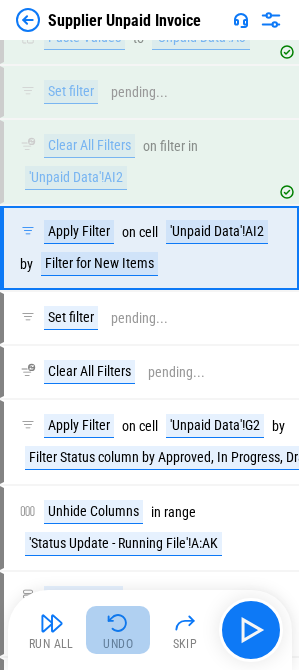 scroll, scrollTop: 4350, scrollLeft: 0, axis: vertical 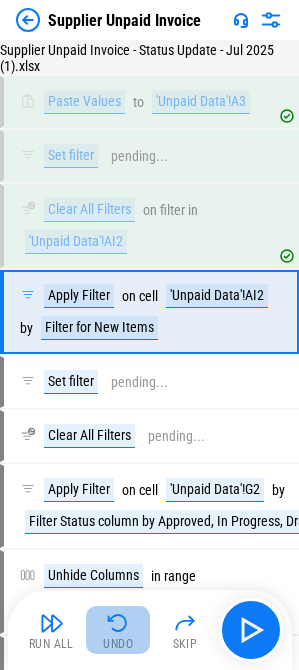 click on "Undo" at bounding box center (118, 644) 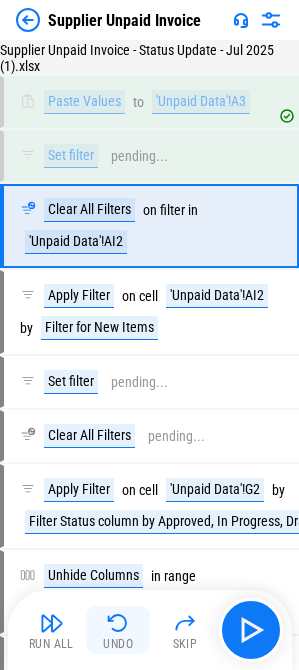 click on "Undo" at bounding box center (118, 644) 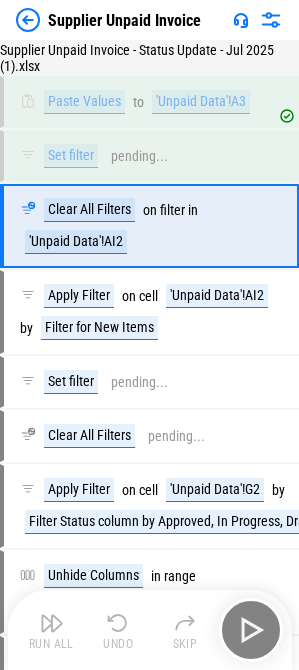 click on "Run All Undo Skip" at bounding box center [152, 630] 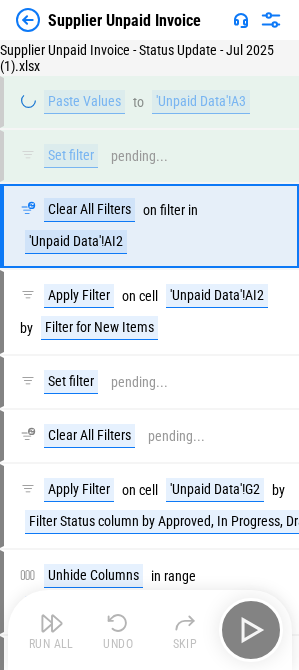 click on "Run All Undo Skip" at bounding box center (152, 630) 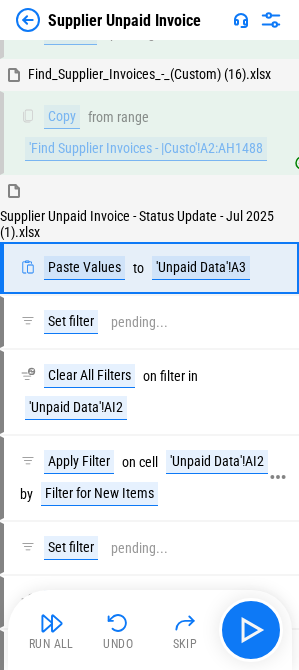 scroll, scrollTop: 3950, scrollLeft: 0, axis: vertical 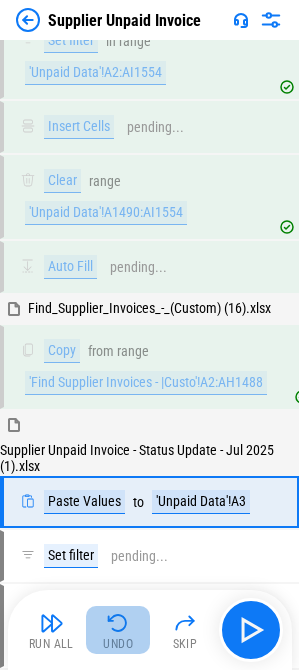 click at bounding box center [118, 623] 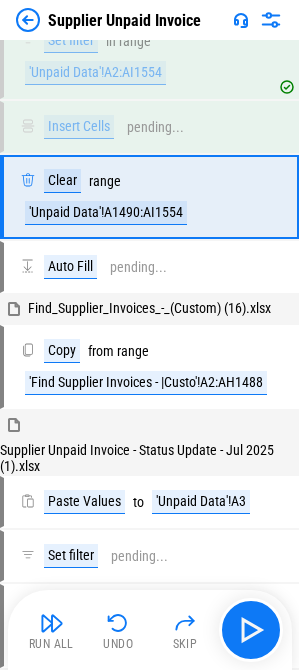 scroll, scrollTop: 3850, scrollLeft: 0, axis: vertical 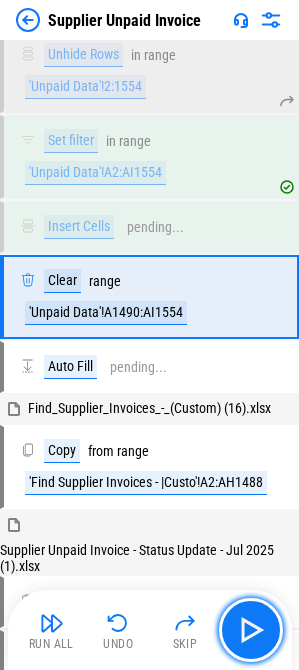 click at bounding box center (251, 630) 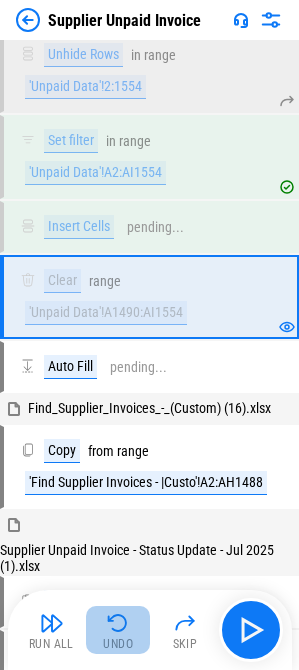 click at bounding box center [118, 623] 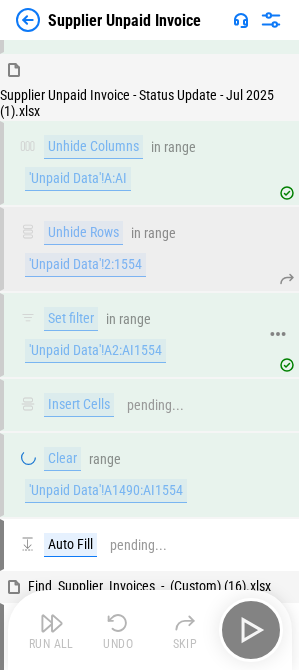 scroll, scrollTop: 3650, scrollLeft: 0, axis: vertical 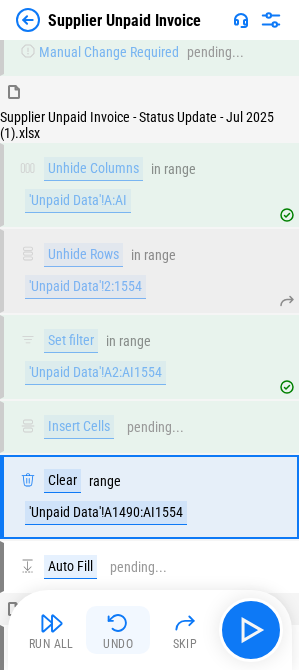 click at bounding box center [118, 623] 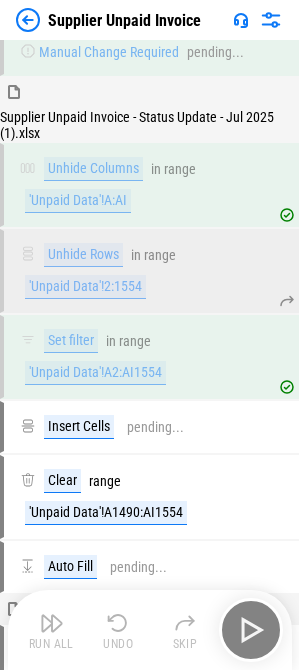 click on "Run All Undo Skip" at bounding box center (152, 630) 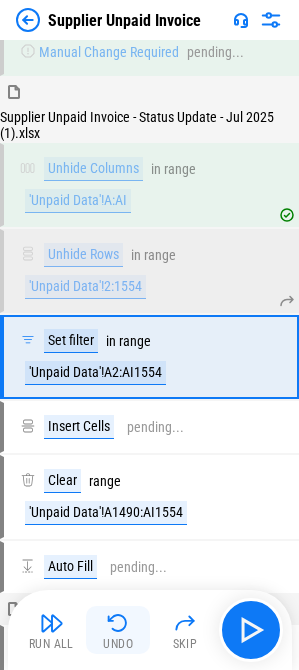click at bounding box center (118, 623) 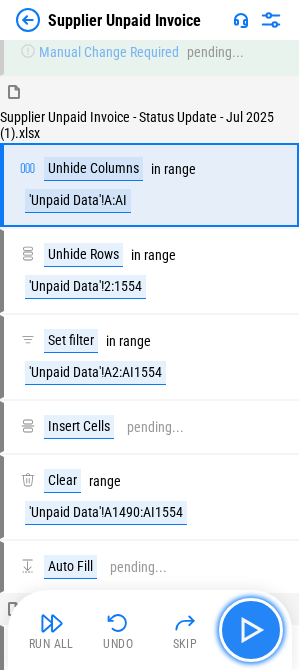 click at bounding box center [251, 630] 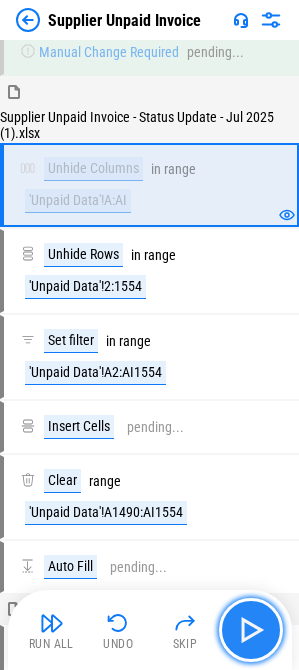 click at bounding box center [251, 630] 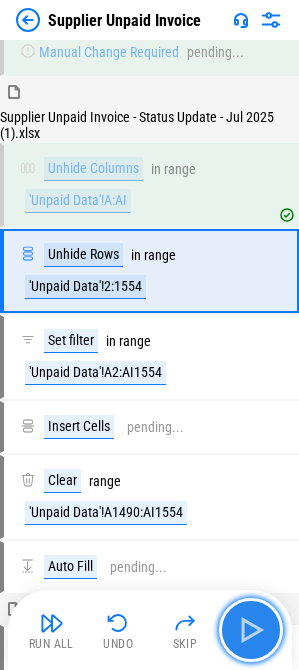 click at bounding box center (251, 630) 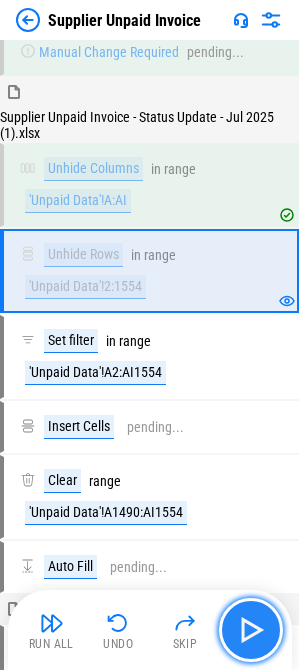 click at bounding box center (251, 630) 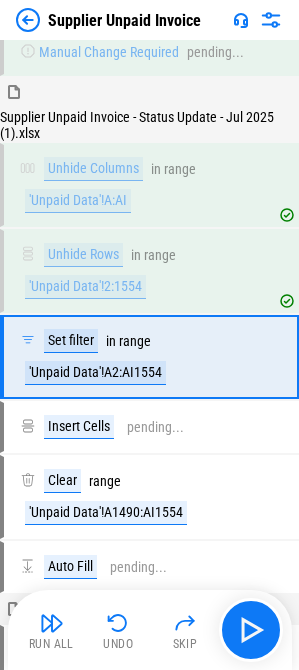 click on "Run All Undo Skip" at bounding box center (152, 630) 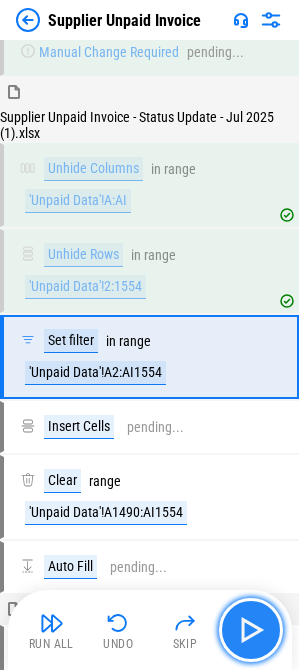 click at bounding box center (251, 630) 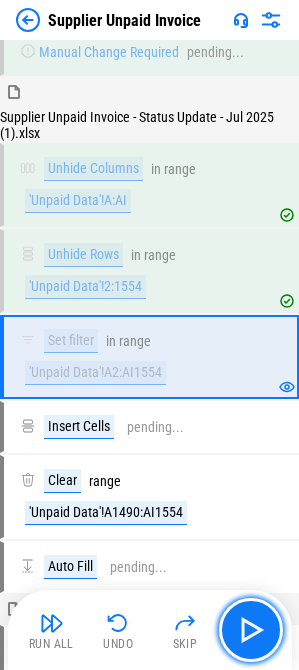 click at bounding box center [251, 630] 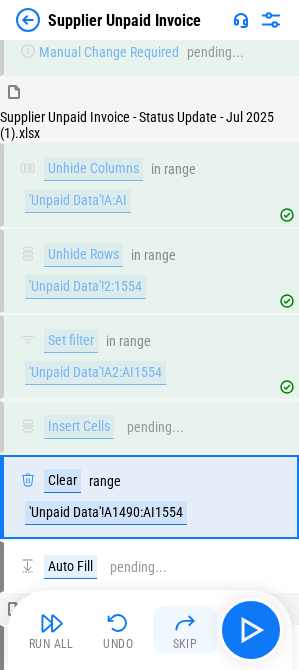 click at bounding box center (185, 623) 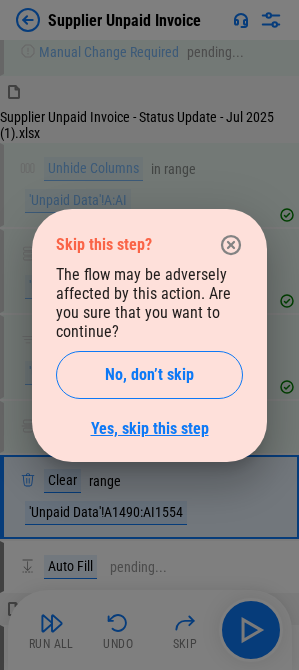 click on "Yes, skip this step" at bounding box center (150, 428) 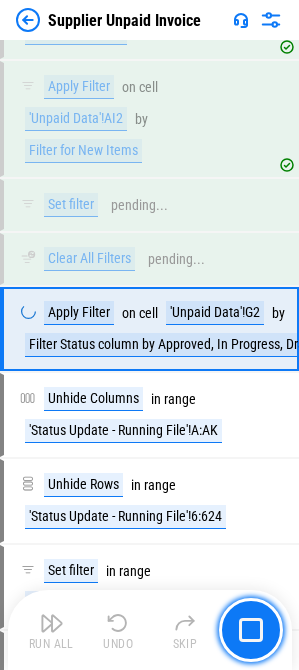 scroll, scrollTop: 4560, scrollLeft: 0, axis: vertical 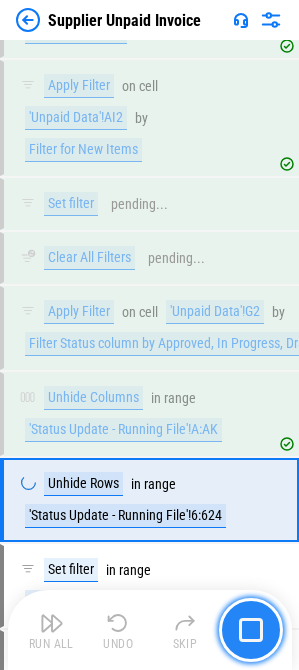 click at bounding box center [251, 630] 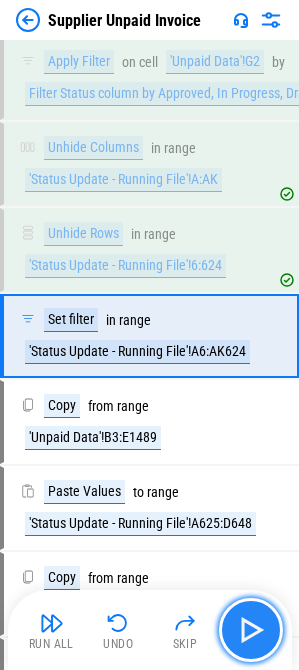 scroll, scrollTop: 4818, scrollLeft: 0, axis: vertical 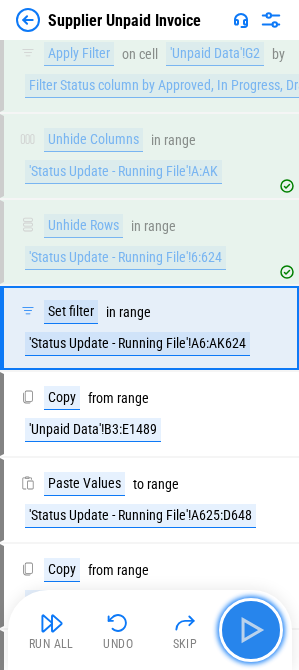 click at bounding box center [251, 630] 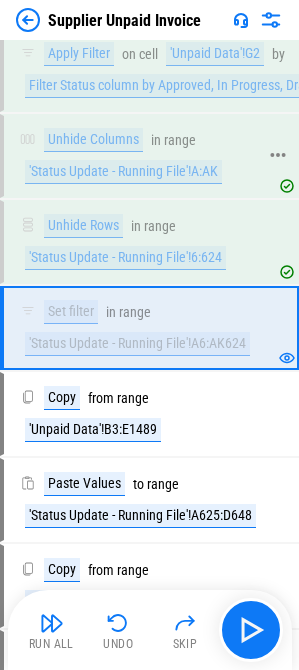 click on "'Status Update - Running File'!A:AK" at bounding box center (123, 172) 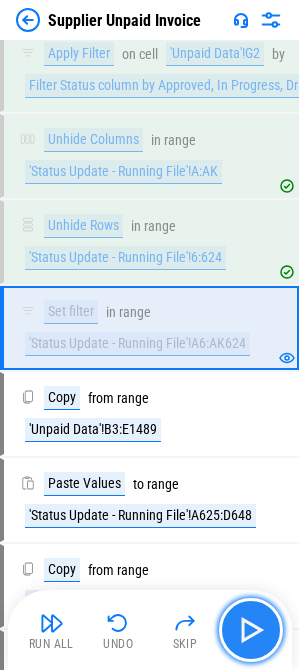 click at bounding box center [251, 630] 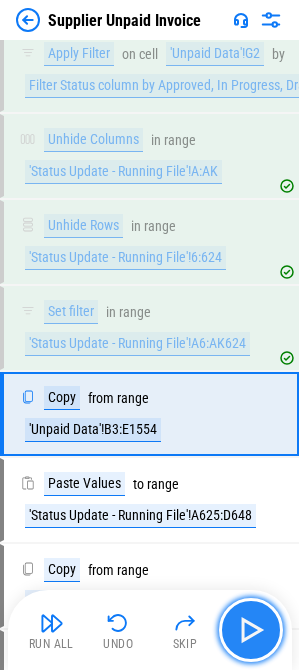 click at bounding box center (251, 630) 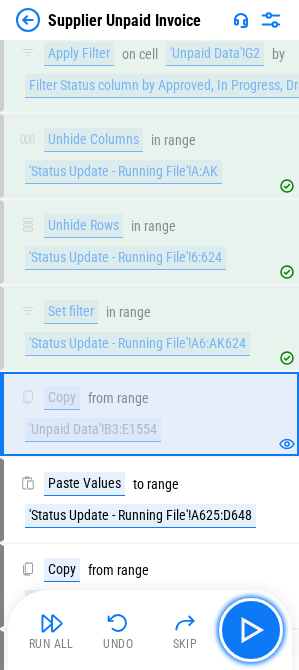 click at bounding box center (251, 630) 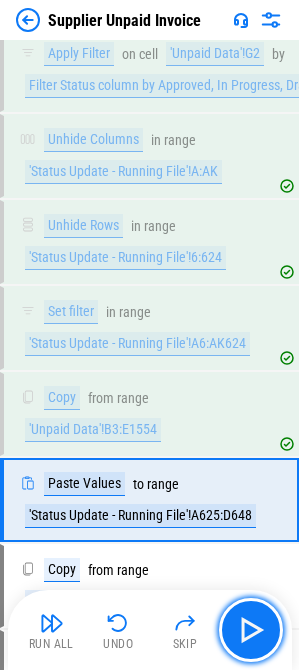 click at bounding box center [251, 630] 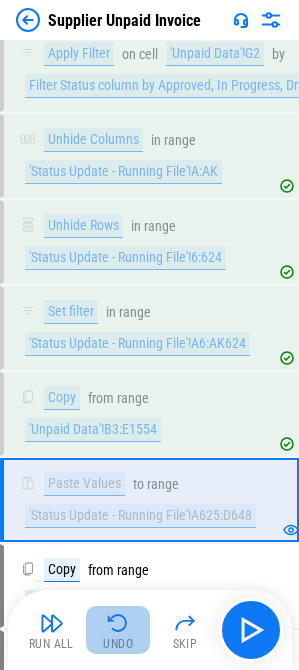 click at bounding box center [118, 623] 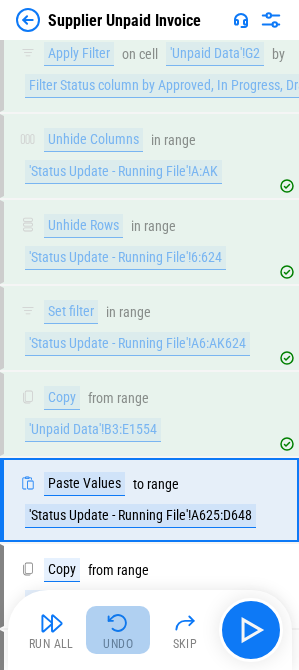 click at bounding box center (118, 623) 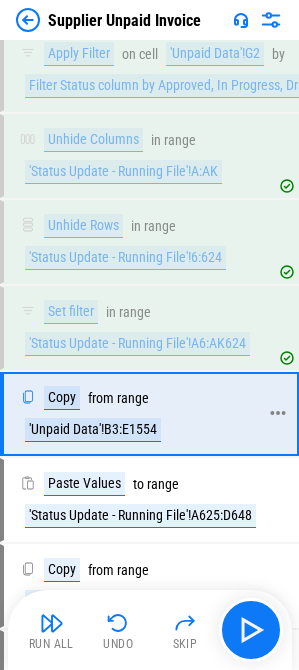 click on "'Unpaid Data'!B3:E1554" at bounding box center (93, 430) 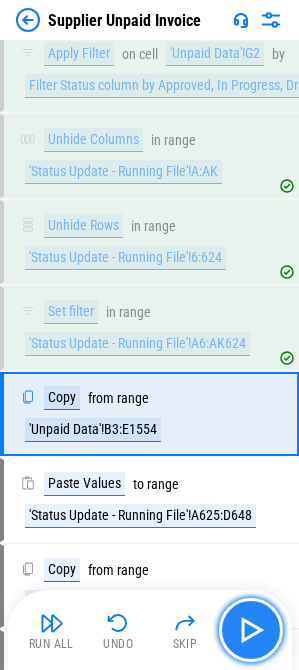 click at bounding box center (251, 630) 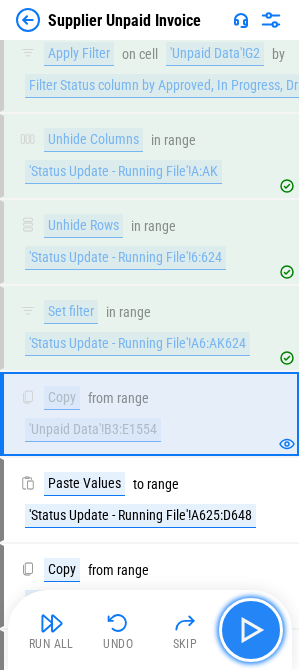 click at bounding box center [251, 630] 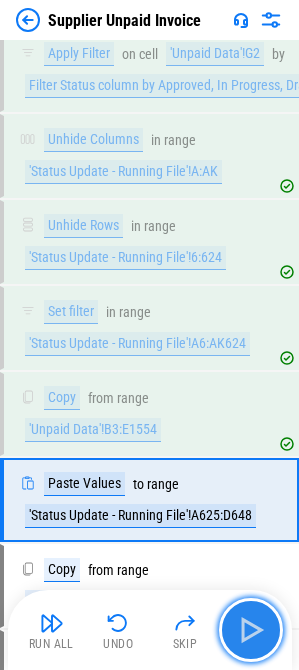 click at bounding box center (251, 630) 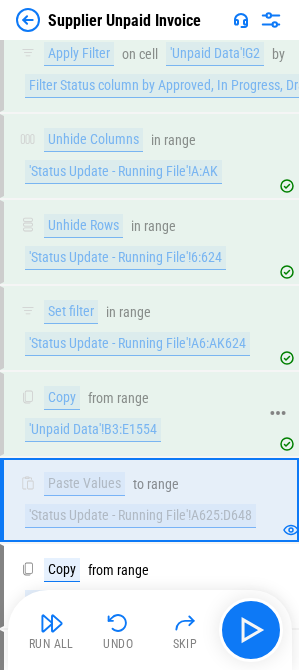 click on "'Unpaid Data'!B3:E1554" at bounding box center (93, 430) 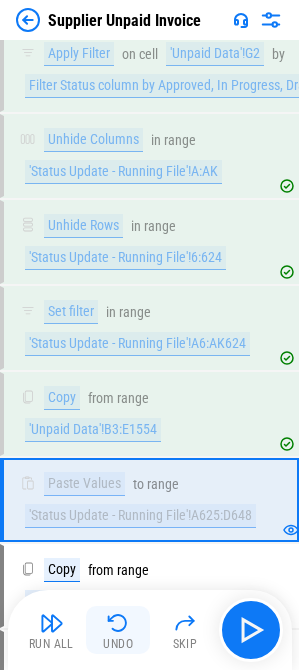 click at bounding box center [118, 623] 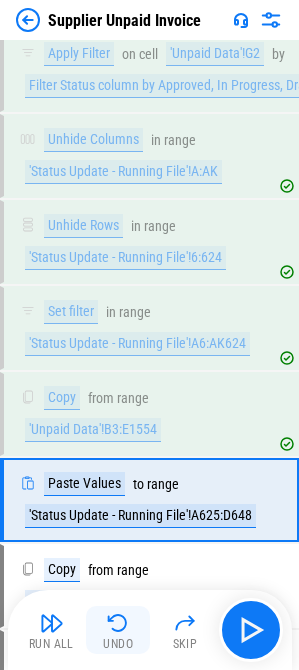 click on "Undo" at bounding box center [118, 644] 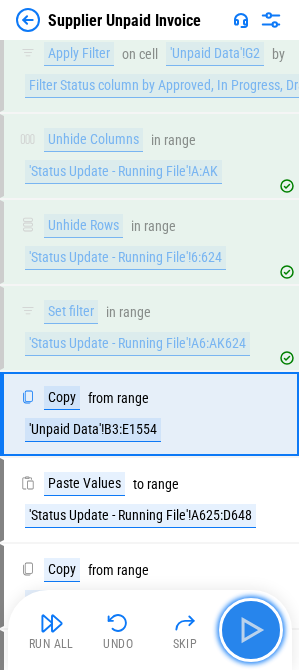 click at bounding box center (251, 630) 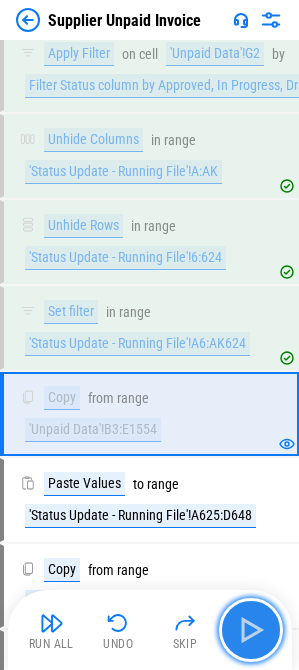 click at bounding box center [251, 630] 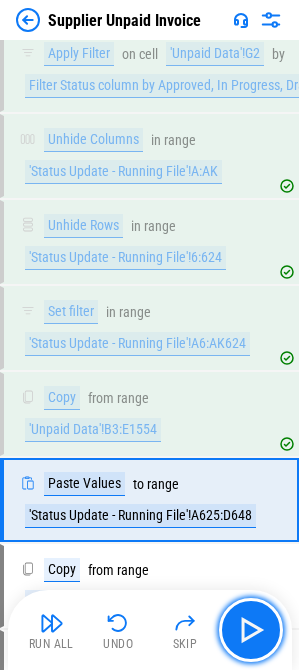 click at bounding box center (251, 630) 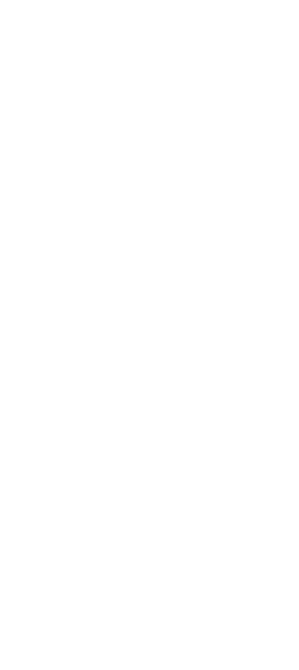 scroll, scrollTop: 0, scrollLeft: 0, axis: both 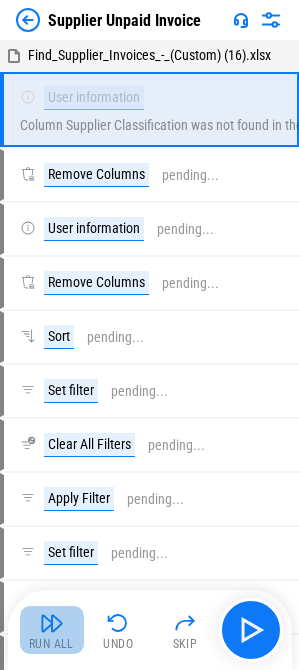 click on "Run All" at bounding box center (51, 644) 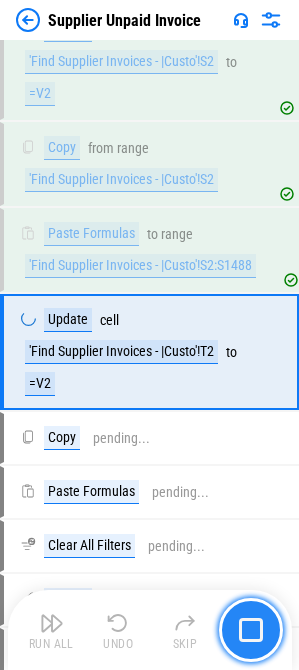 click at bounding box center [251, 630] 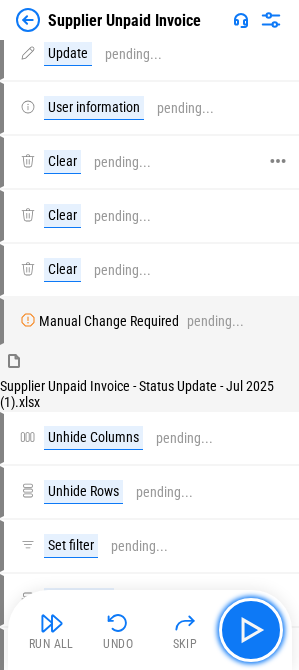 scroll, scrollTop: 3039, scrollLeft: 0, axis: vertical 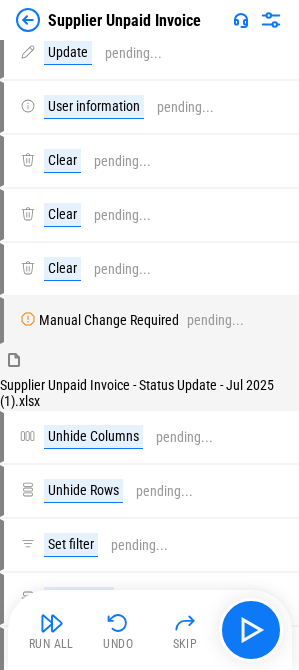 click at bounding box center (52, 623) 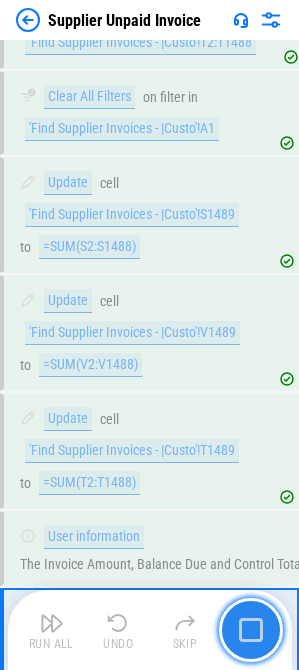 click at bounding box center (251, 630) 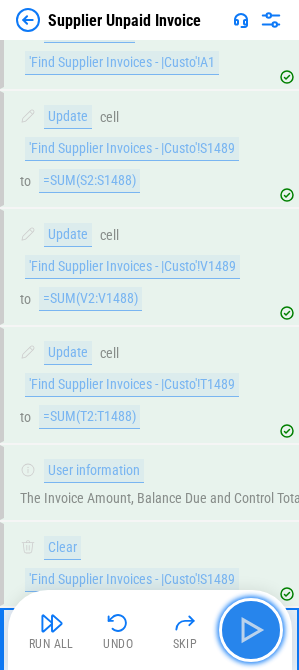 scroll, scrollTop: 3130, scrollLeft: 0, axis: vertical 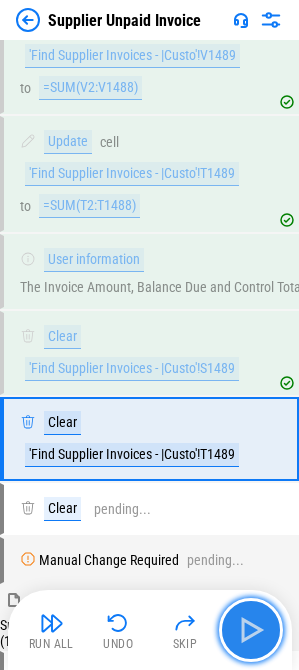 click at bounding box center (251, 630) 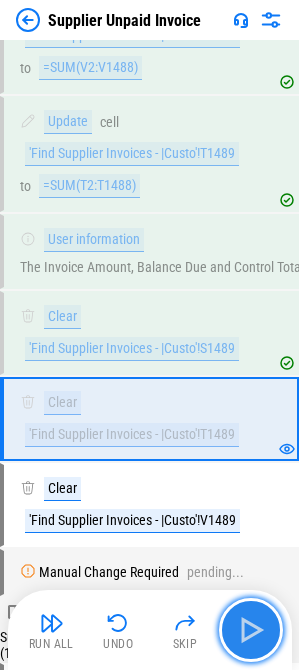 click at bounding box center (251, 630) 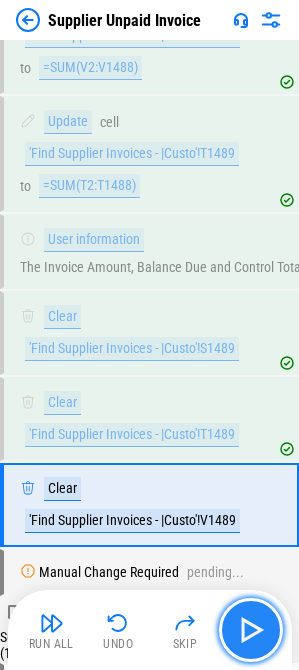 click at bounding box center (251, 630) 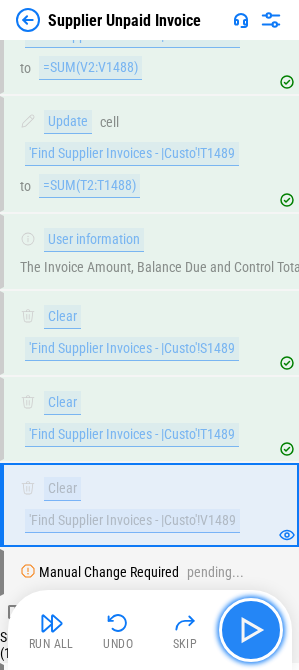 click at bounding box center [251, 630] 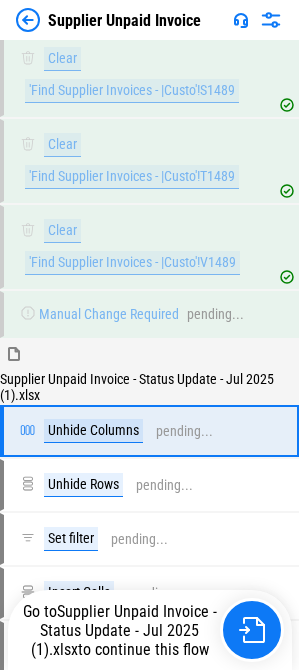 scroll, scrollTop: 3489, scrollLeft: 0, axis: vertical 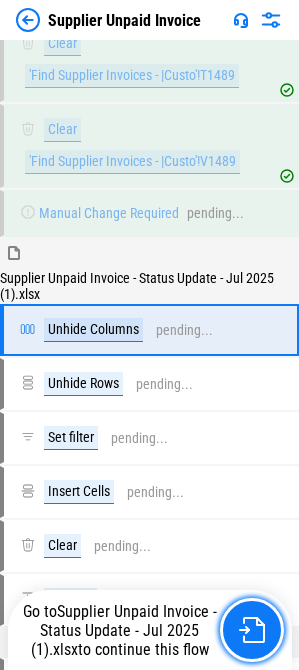 click at bounding box center [252, 630] 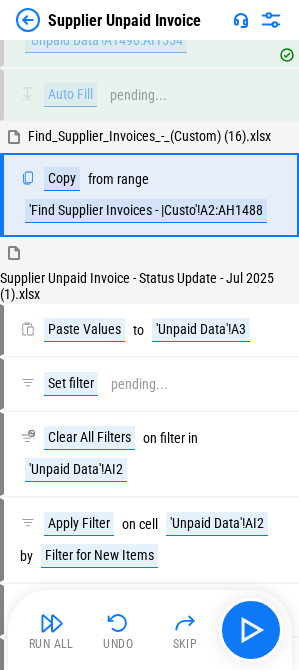 scroll, scrollTop: 3848, scrollLeft: 0, axis: vertical 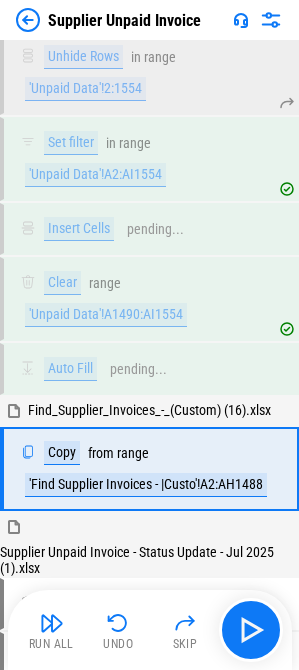 click at bounding box center [118, 623] 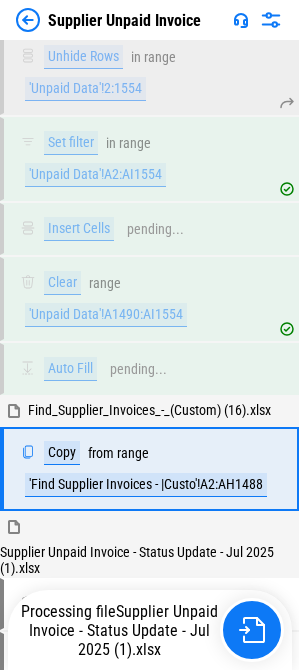 click on "Supplier Unpaid Invoice - Status Update - Jul 2025 (1).xlsx" at bounding box center [123, 630] 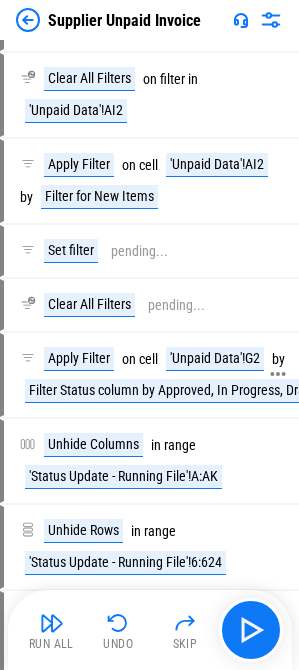 scroll, scrollTop: 4517, scrollLeft: 0, axis: vertical 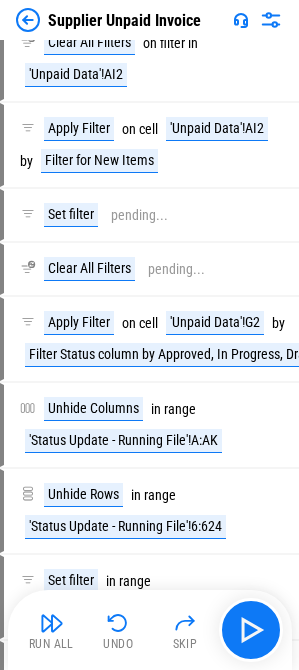 click at bounding box center (52, 623) 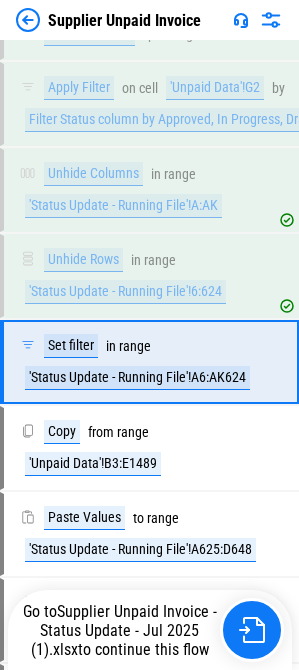 scroll, scrollTop: 4818, scrollLeft: 0, axis: vertical 